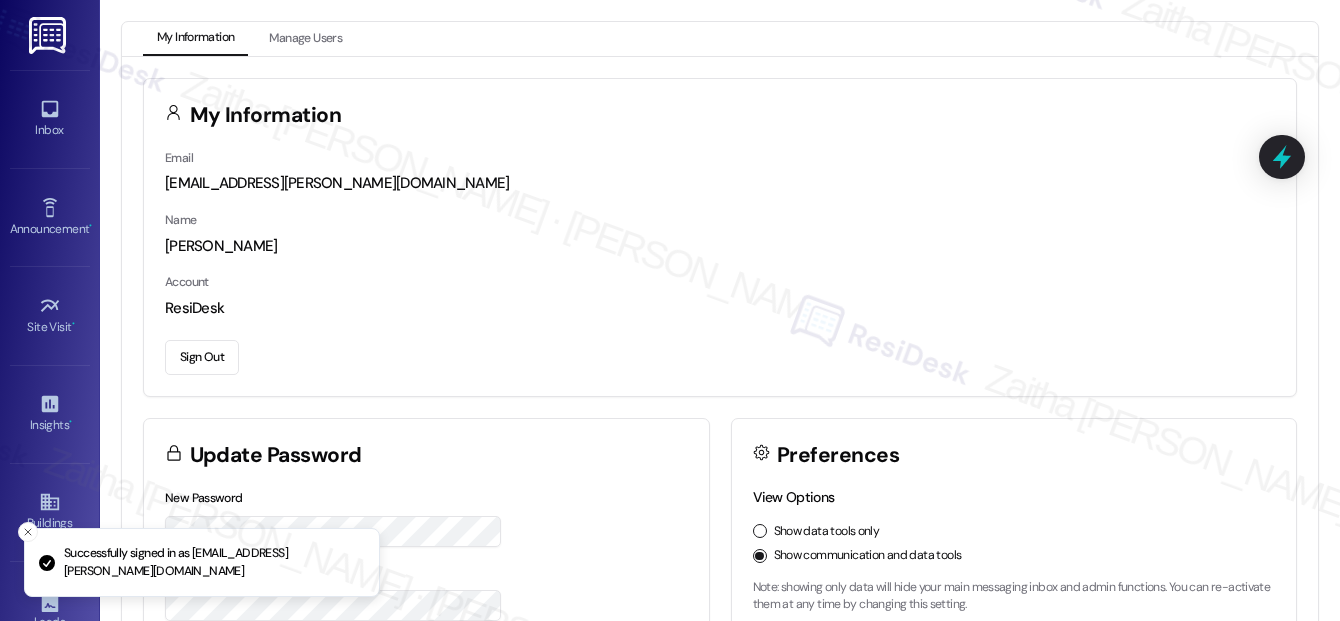 scroll, scrollTop: 0, scrollLeft: 0, axis: both 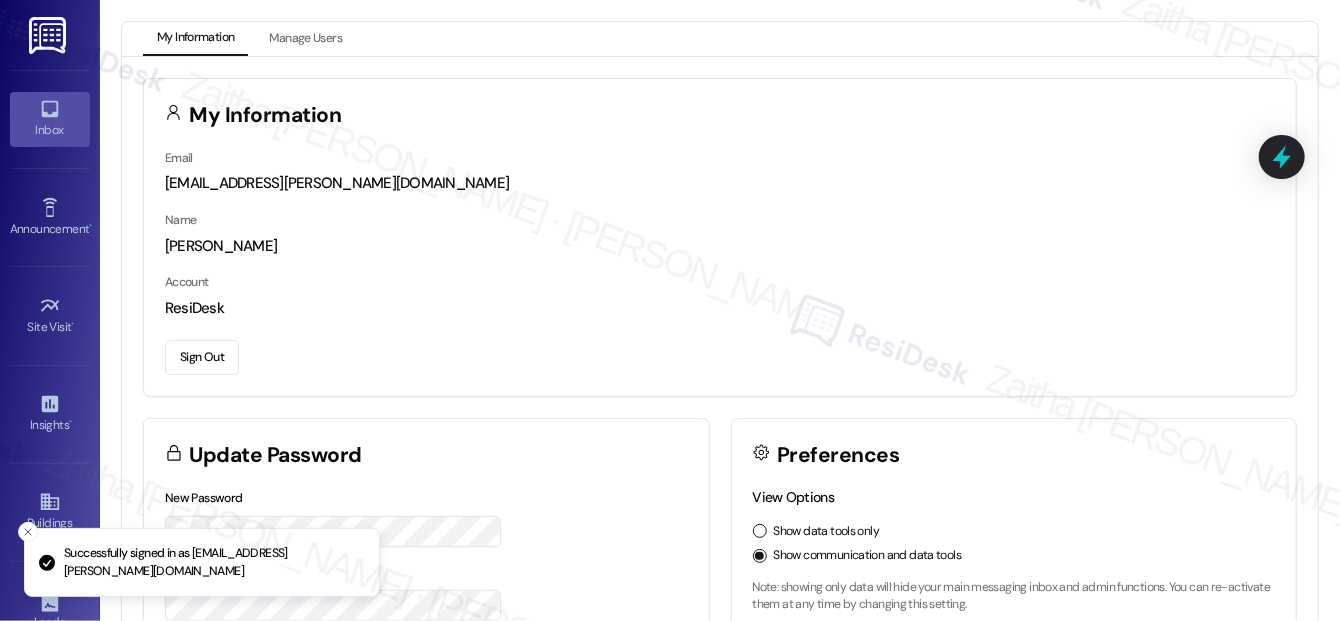 click 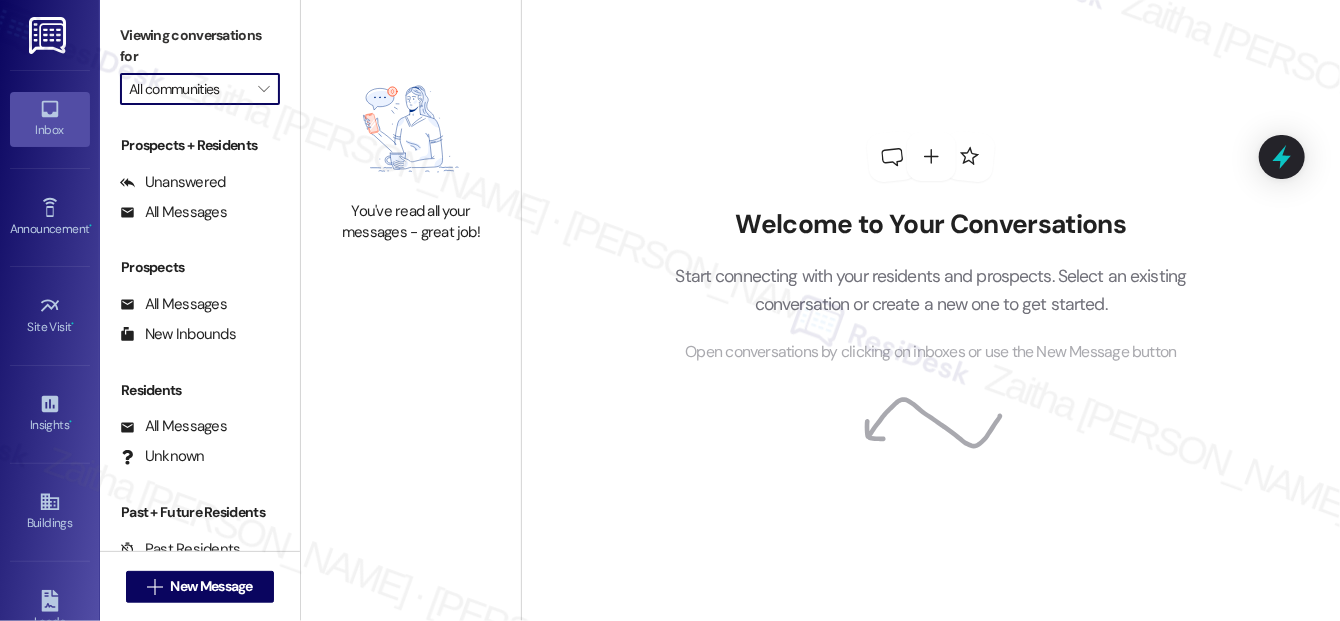 click on "All communities" at bounding box center [188, 89] 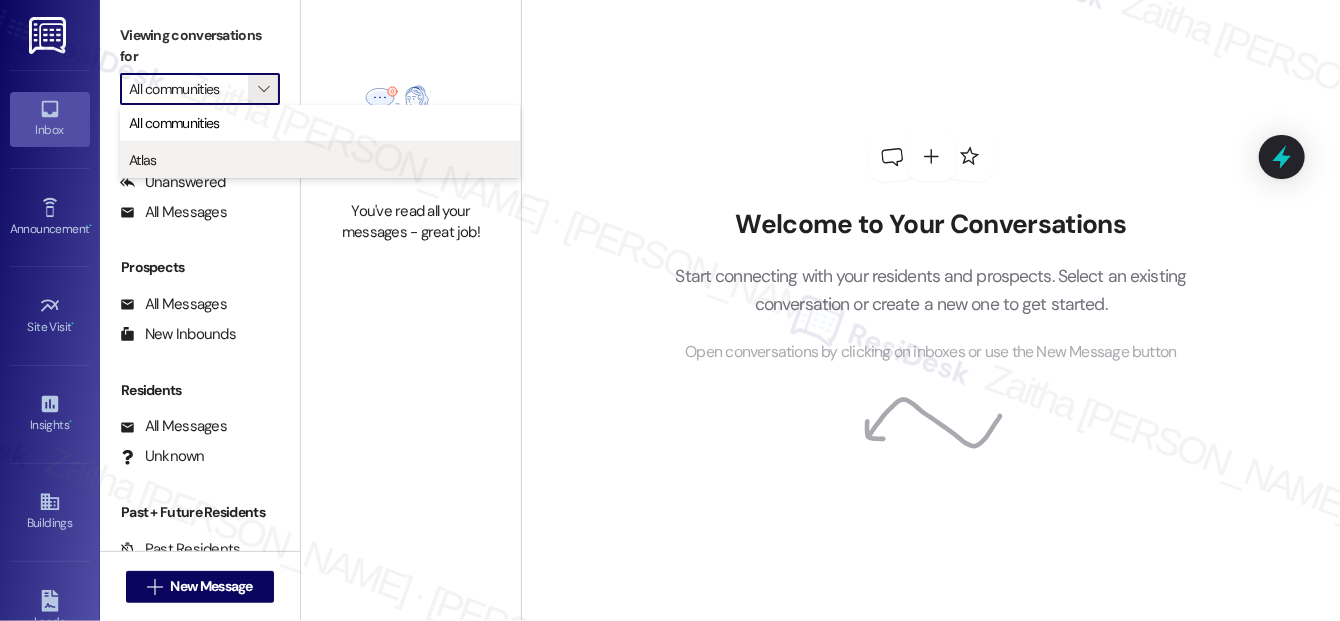 click on "Atlas" at bounding box center [320, 160] 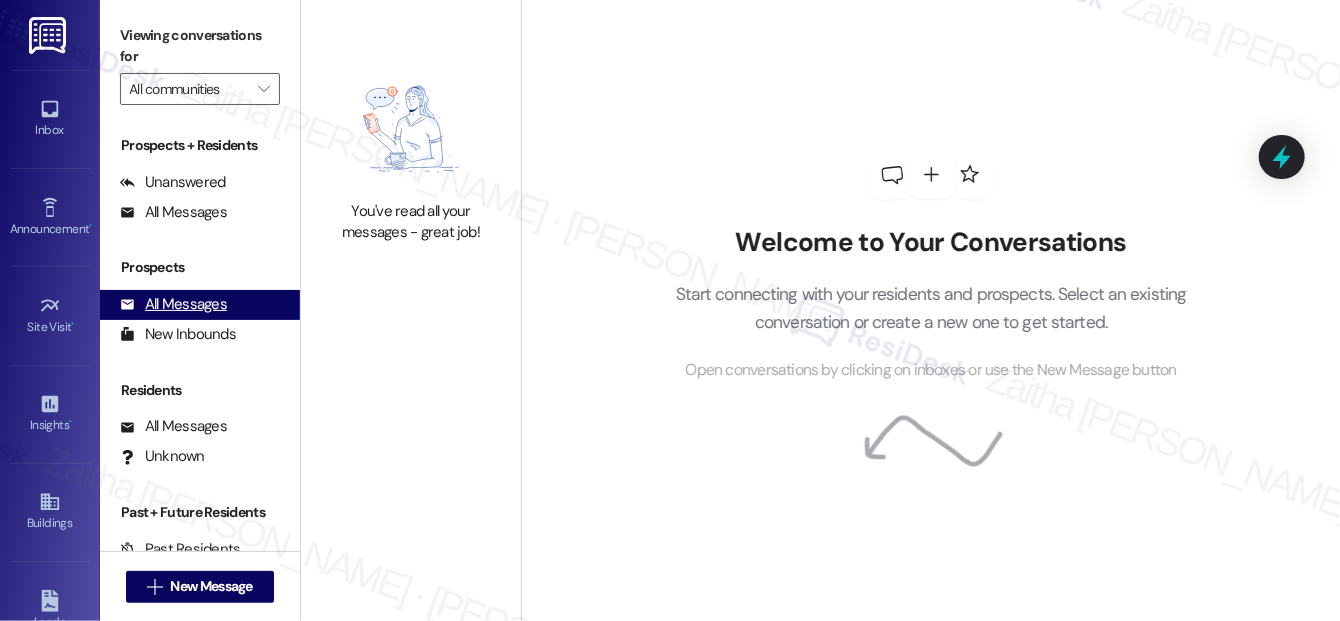 scroll, scrollTop: 2, scrollLeft: 0, axis: vertical 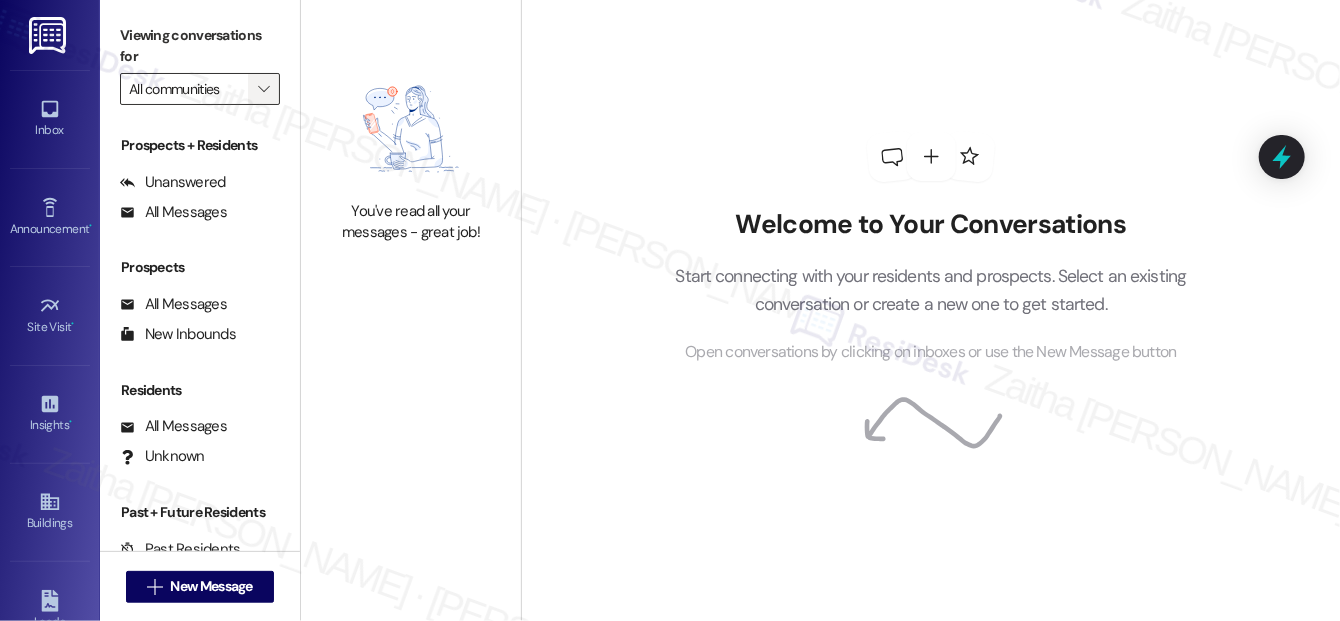 click on "" at bounding box center [264, 89] 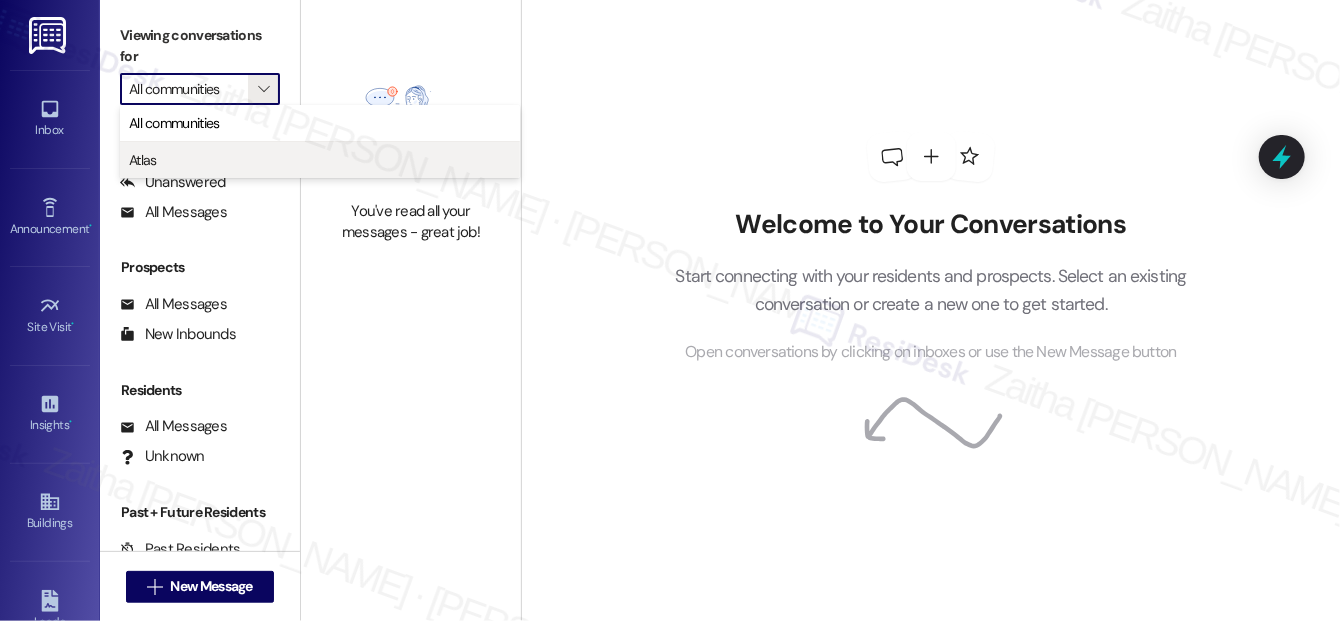click on "Atlas" at bounding box center [320, 160] 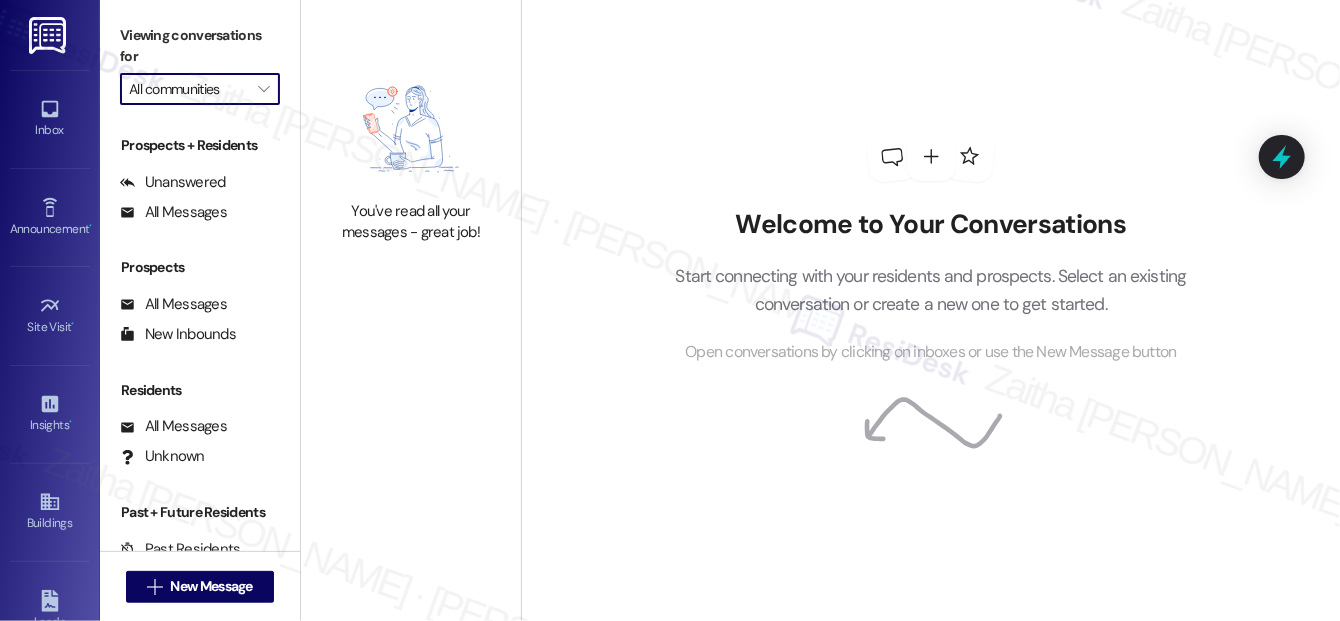 click on "All communities" at bounding box center (188, 89) 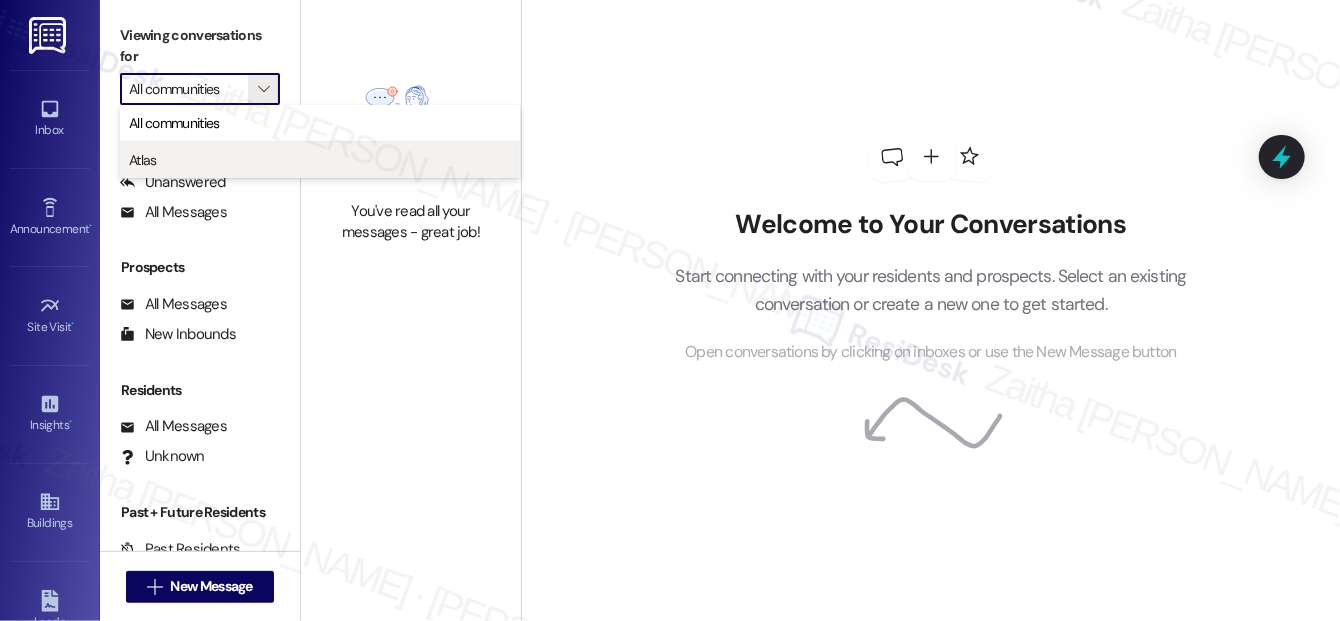 click on "Atlas" at bounding box center (320, 160) 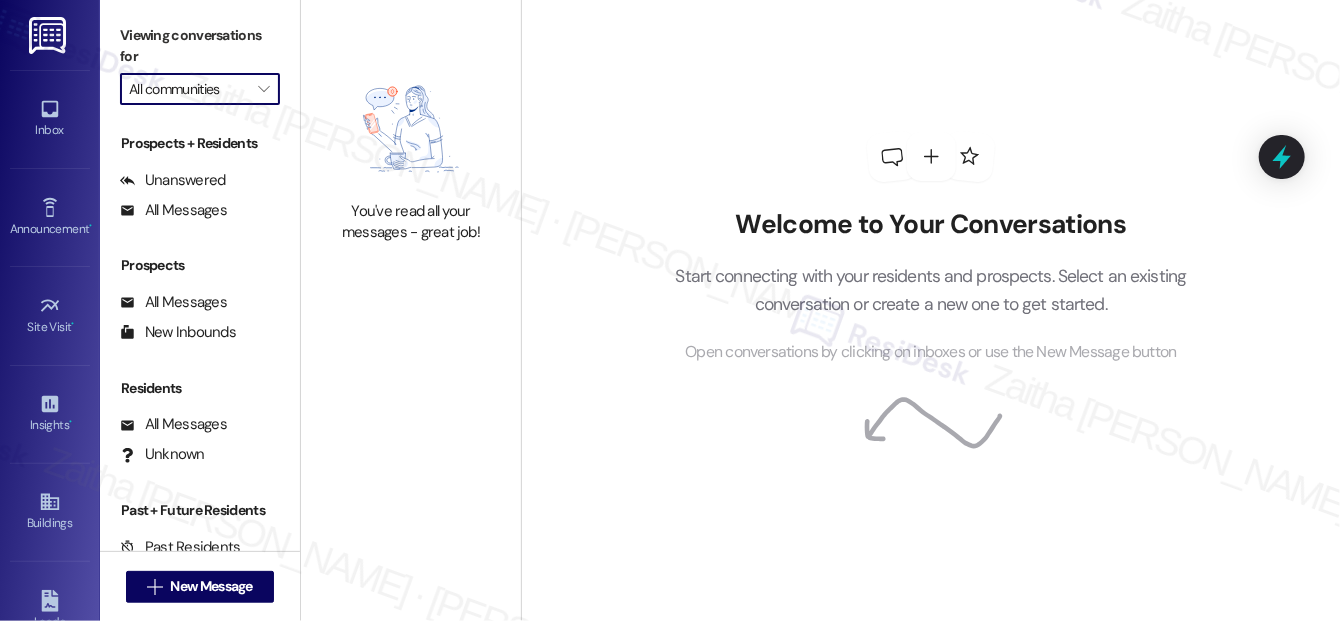 scroll, scrollTop: 2, scrollLeft: 0, axis: vertical 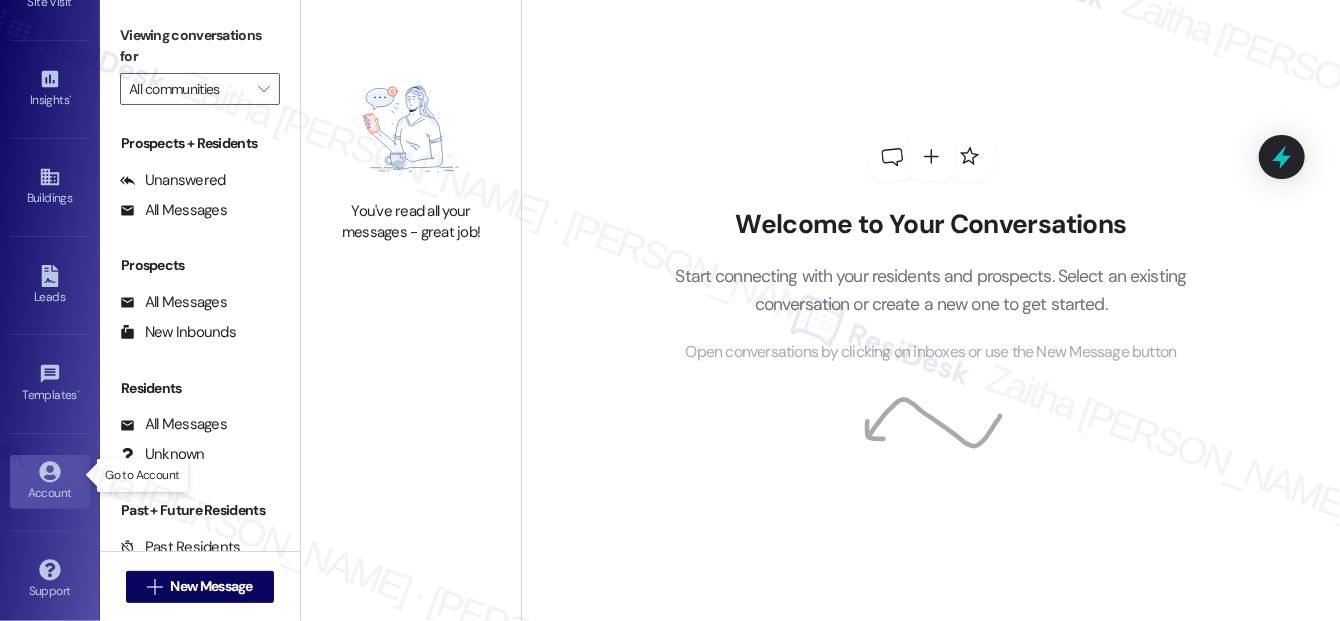 click 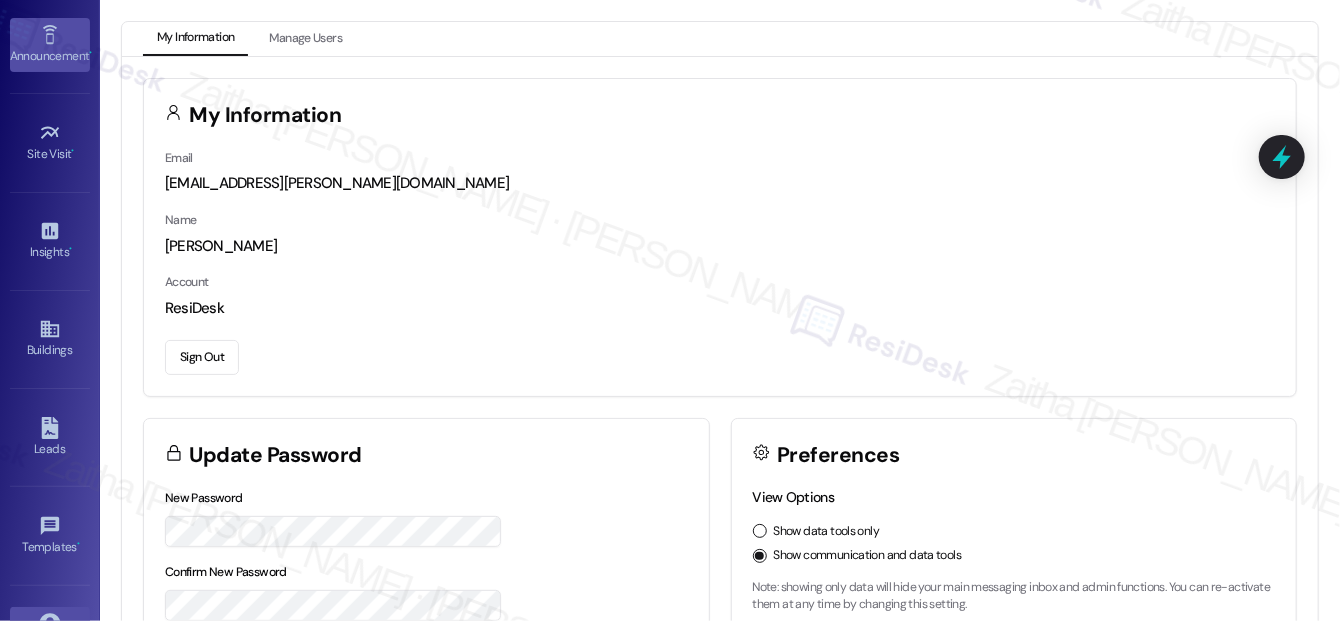 scroll, scrollTop: 0, scrollLeft: 0, axis: both 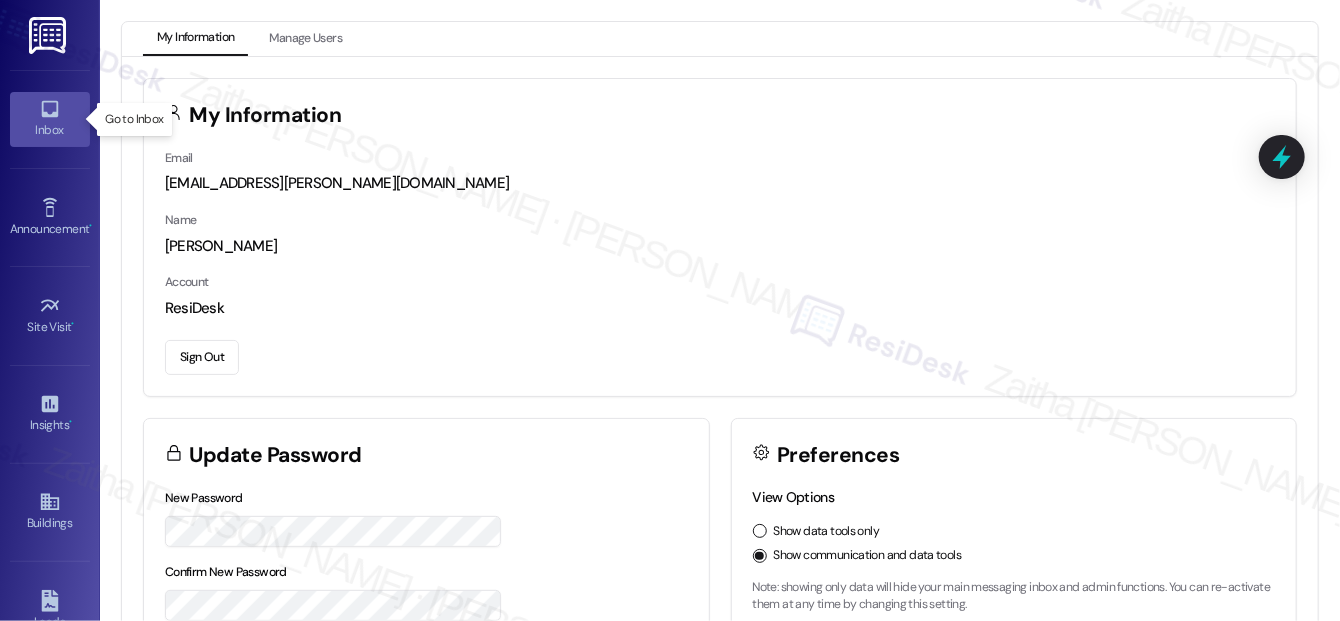 click on "Inbox" at bounding box center (50, 130) 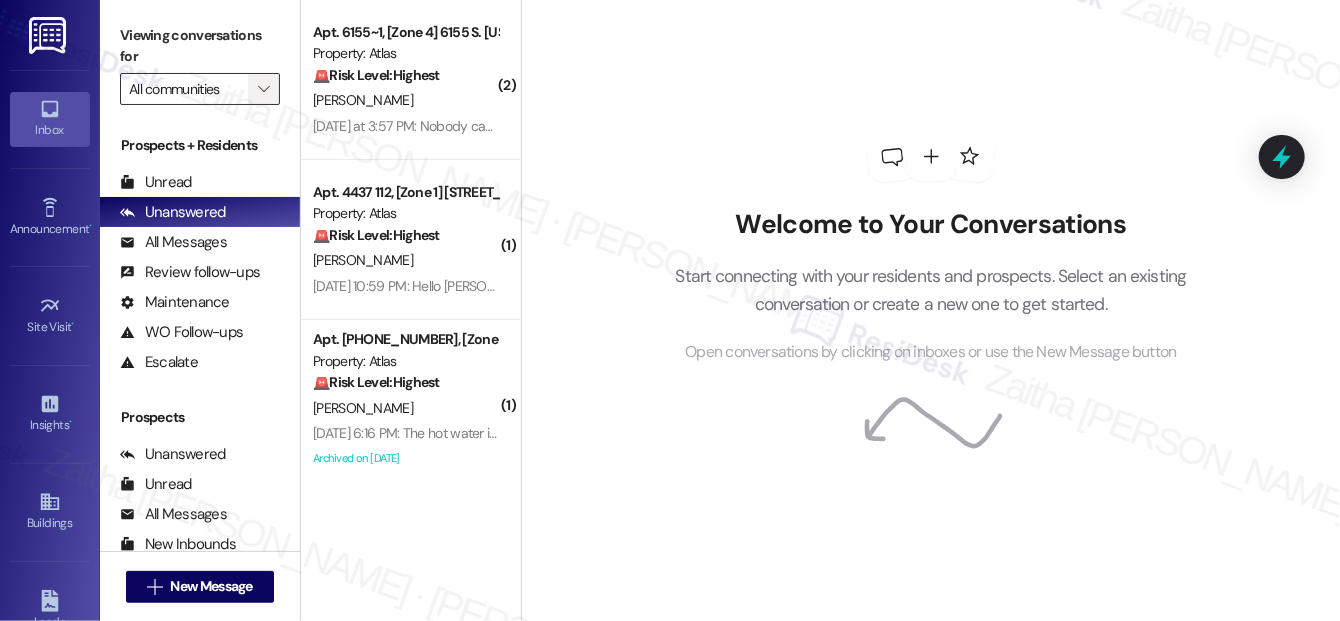 click on "" at bounding box center (263, 89) 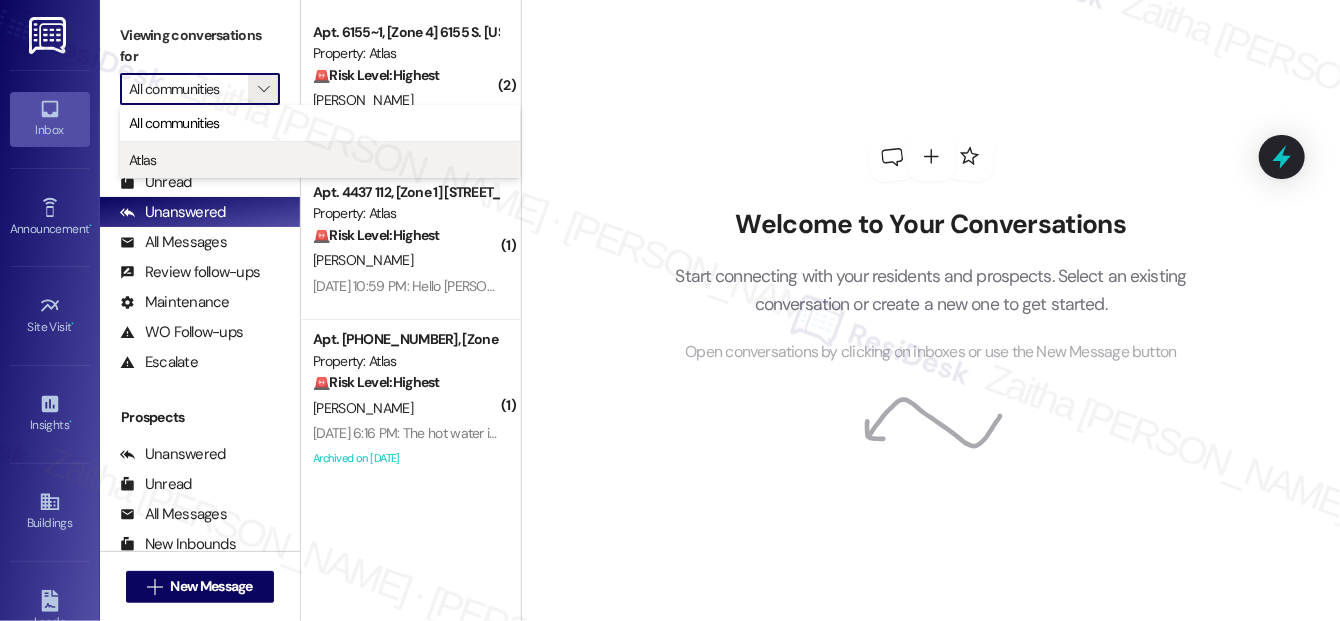 click on "Atlas" at bounding box center (320, 160) 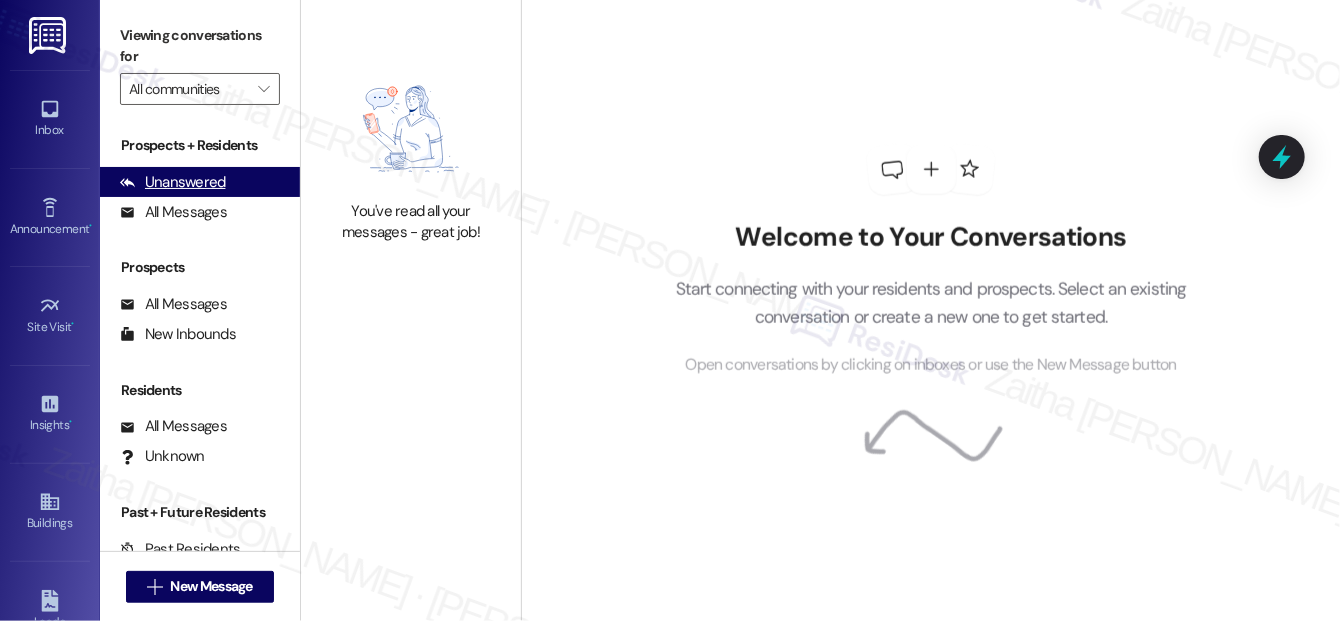 type on "Atlas" 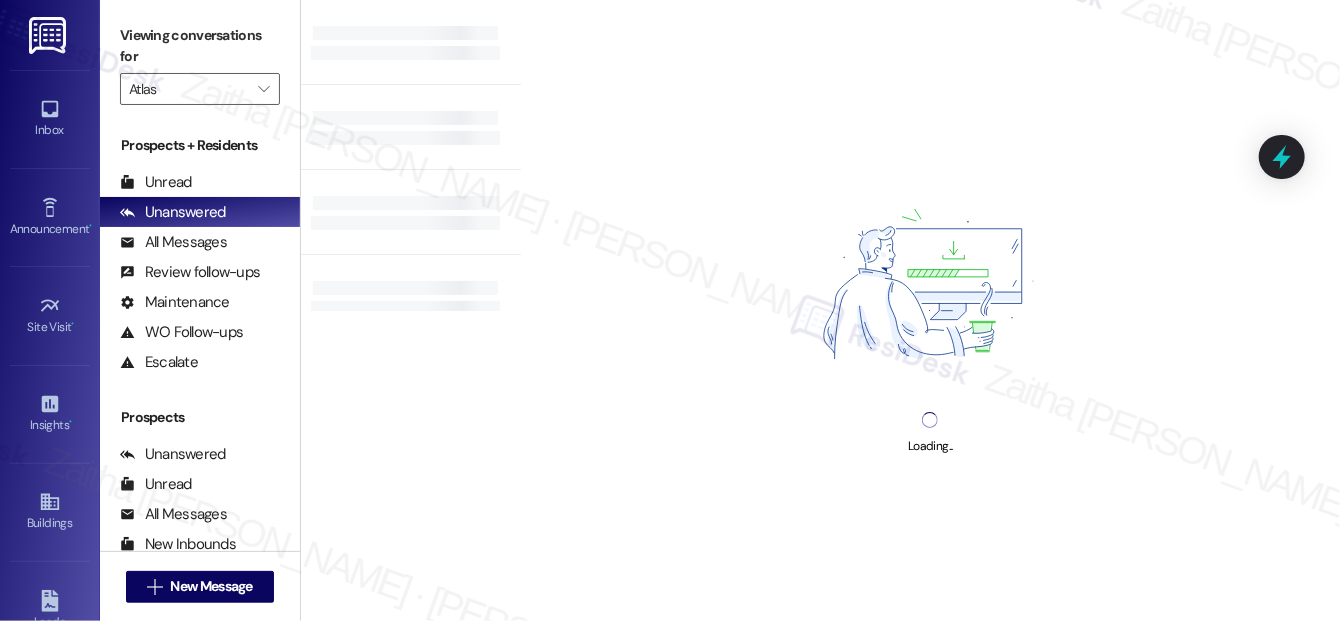 scroll, scrollTop: 272, scrollLeft: 0, axis: vertical 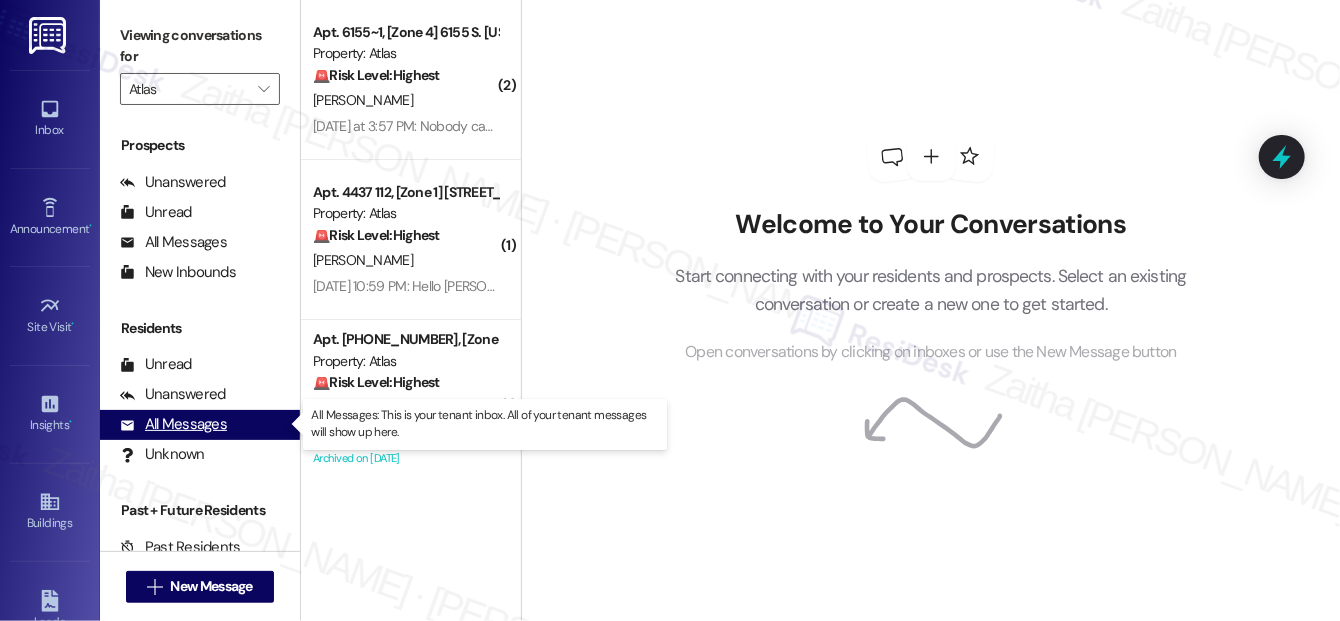 click on "All Messages" at bounding box center [173, 424] 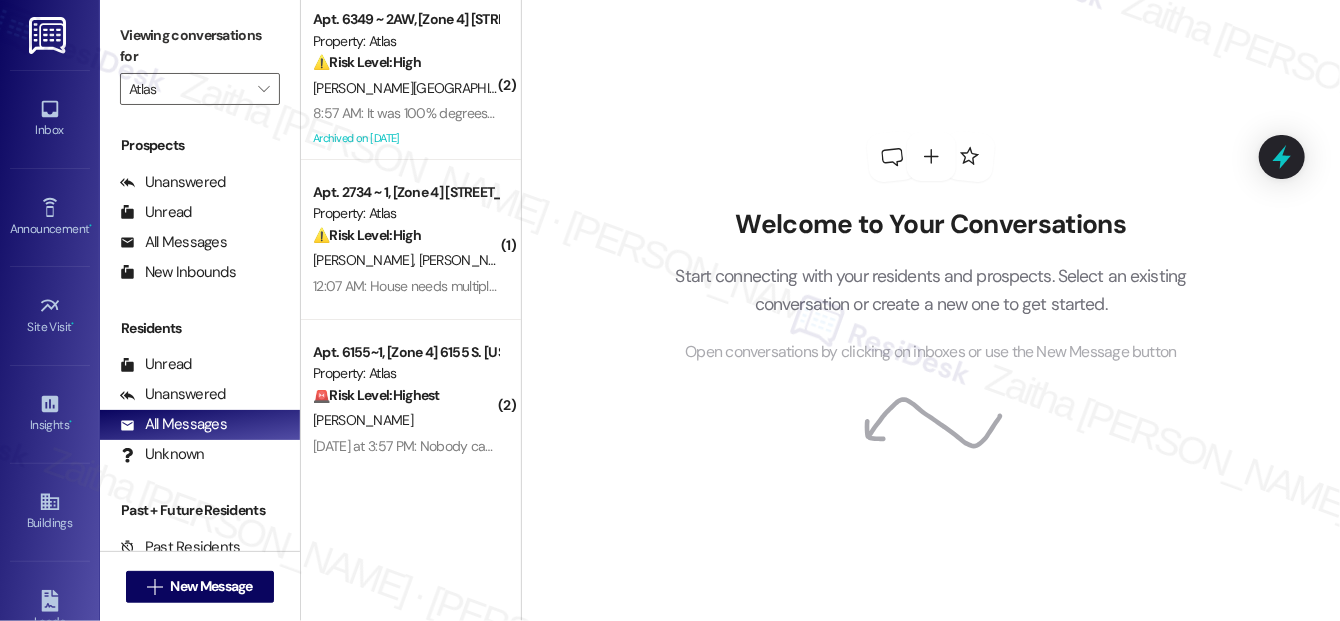 click on "Welcome to Your Conversations Start connecting with your residents and prospects. Select an existing conversation or create a new one to get started. Open conversations by clicking on inboxes or use the New Message button" at bounding box center (931, 248) 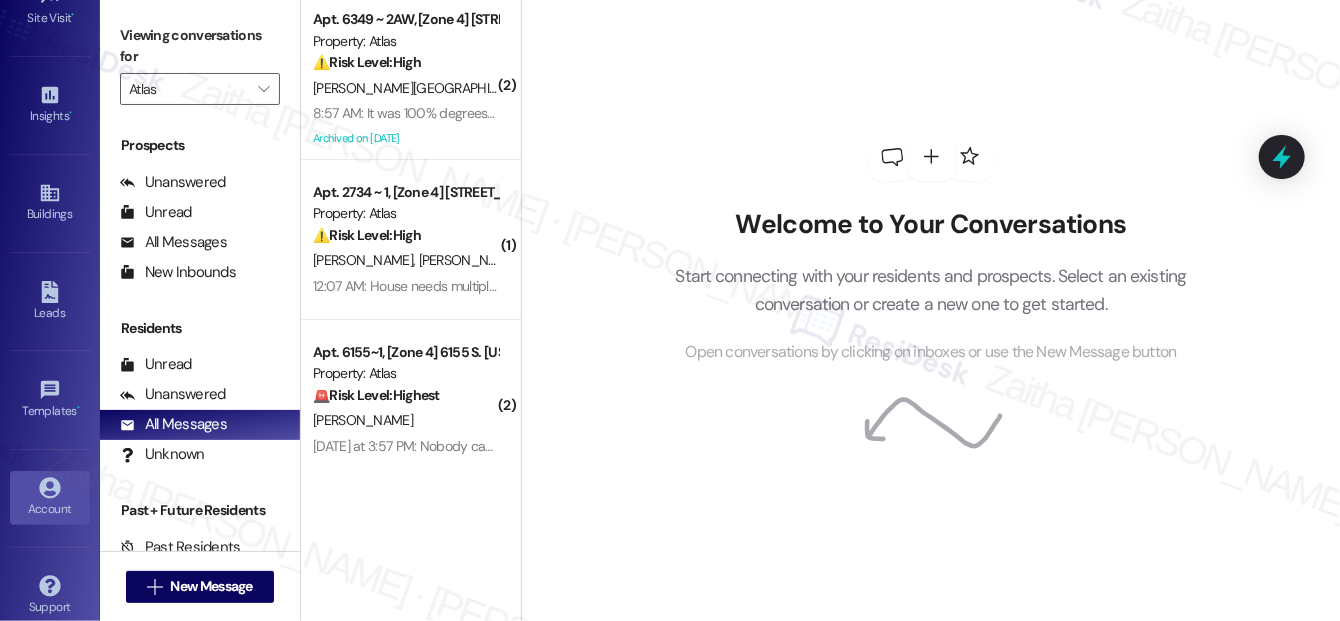 scroll, scrollTop: 325, scrollLeft: 0, axis: vertical 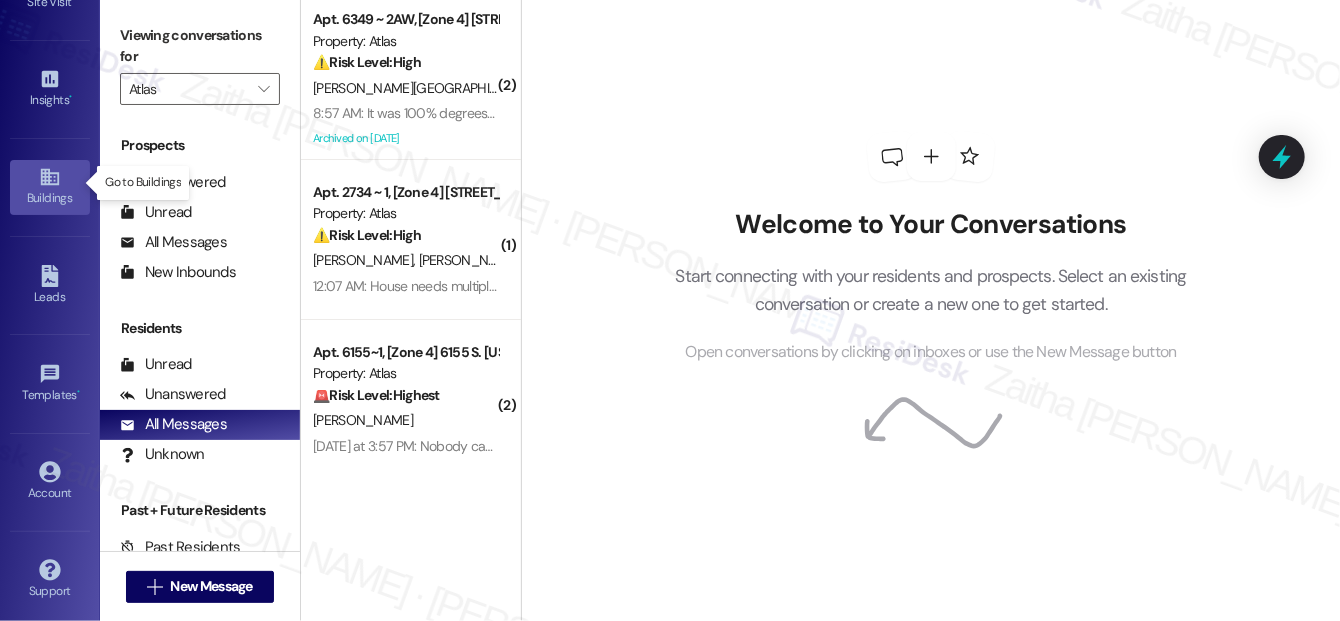 click on "Buildings" at bounding box center (50, 187) 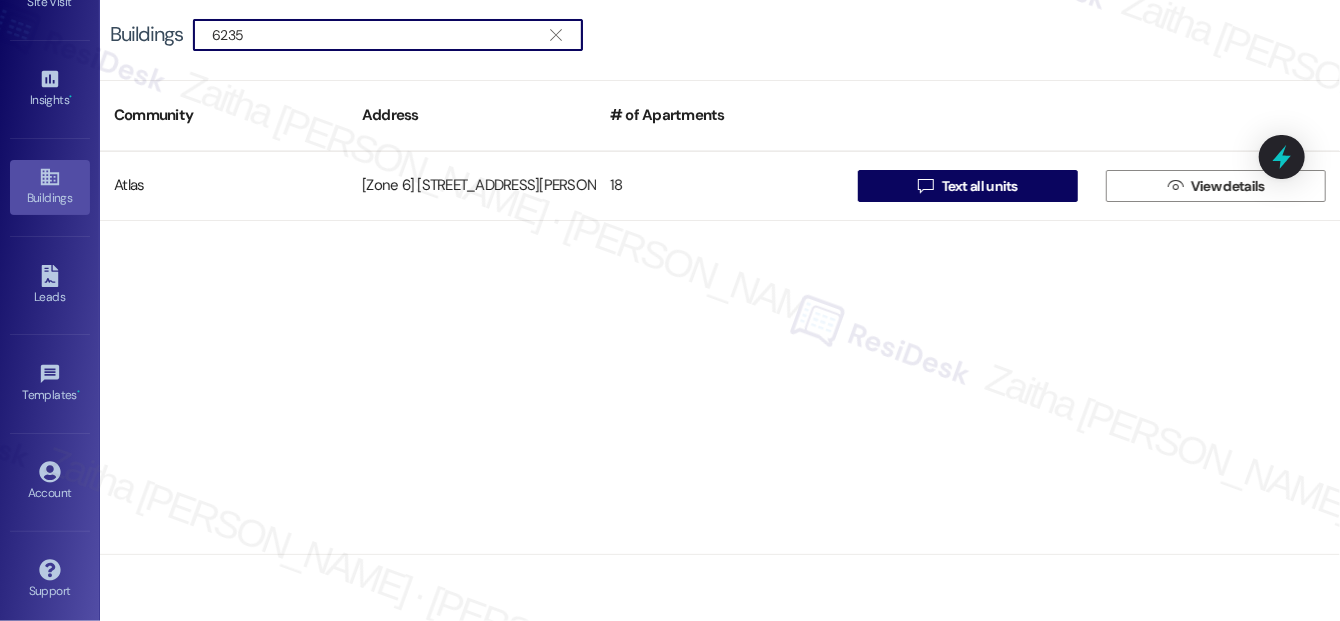type on "6235" 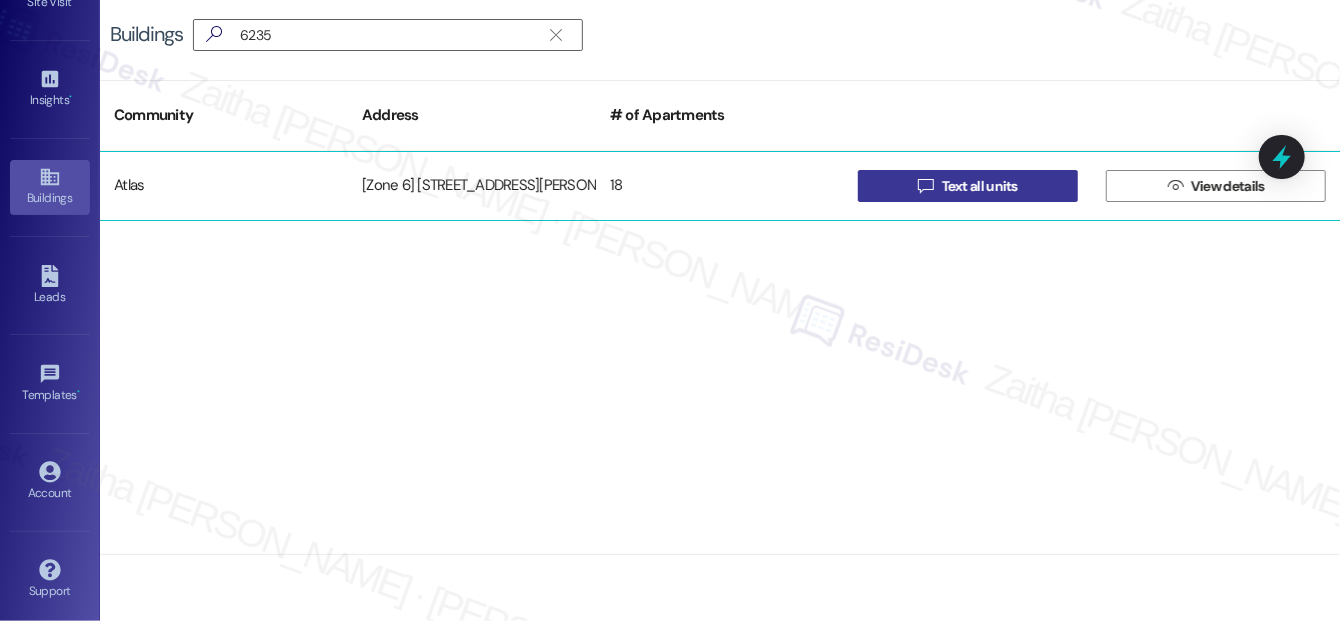 click on "Text all units" at bounding box center [980, 186] 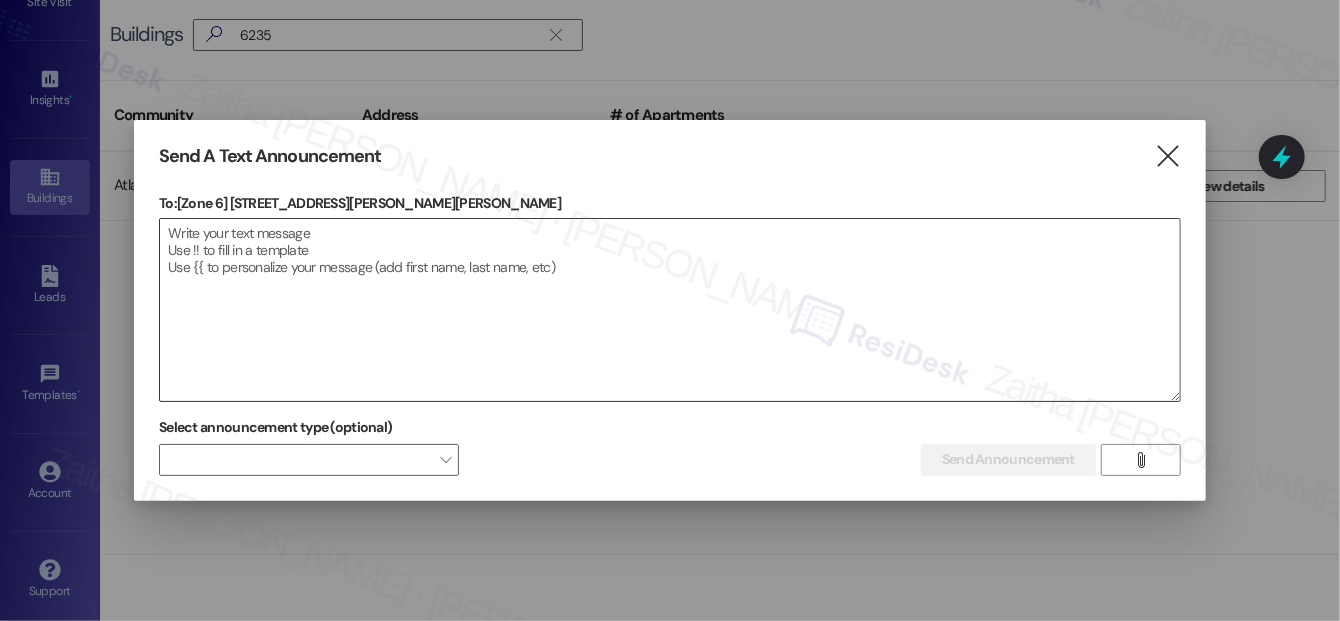 click at bounding box center [670, 310] 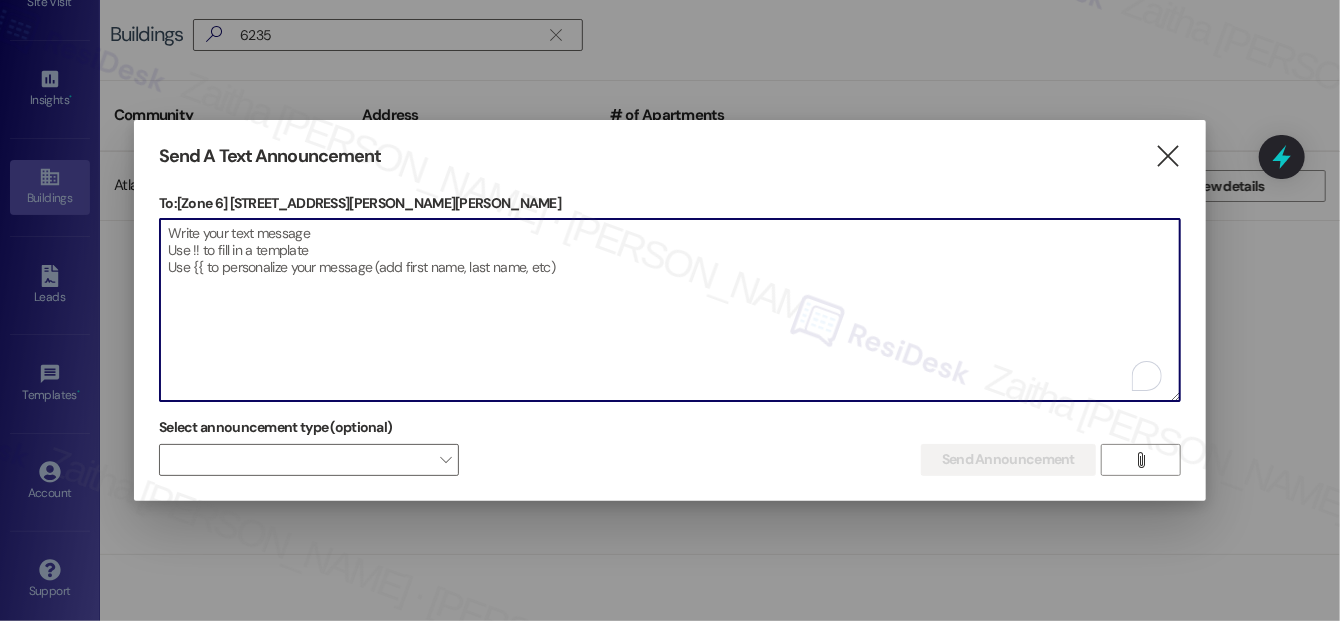 paste on "Hello {{first_name}}, Just a heads-up! Our routine pest control service will take place at {{property}} on [Date]. Please provide our team with access to your unit for treatment. Together we can keep your home pest-free! If you have any questions or concerns, please contact your property manager." 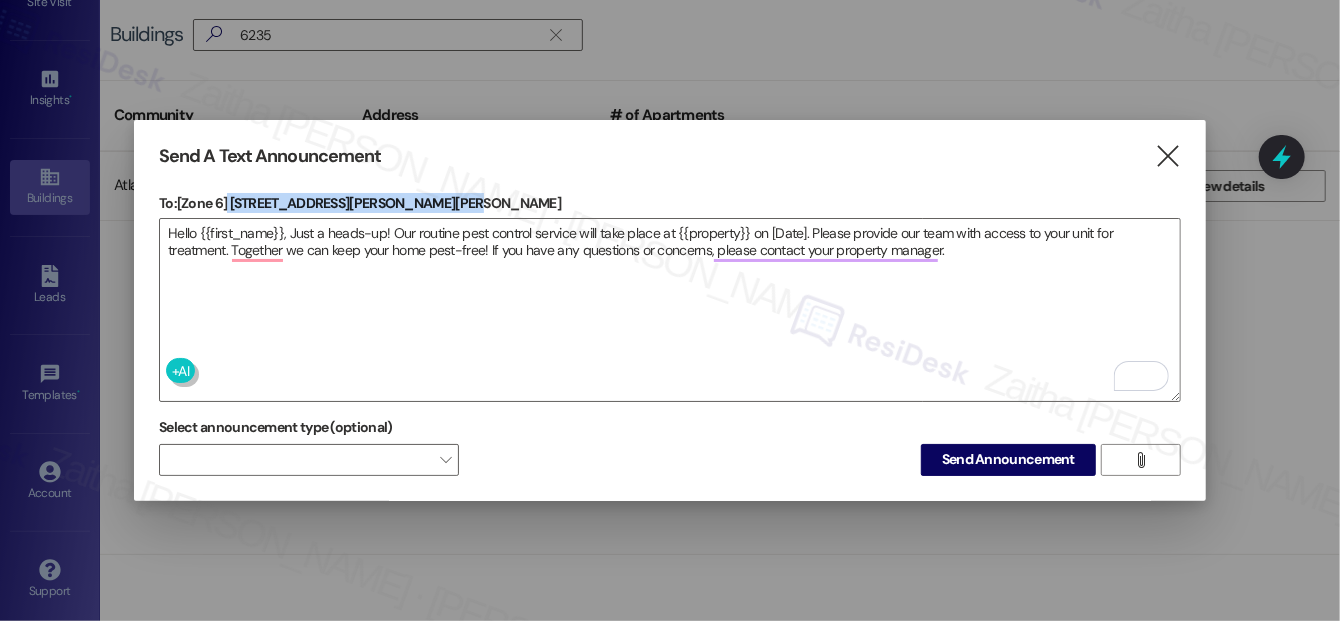 drag, startPoint x: 229, startPoint y: 194, endPoint x: 438, endPoint y: 190, distance: 209.03827 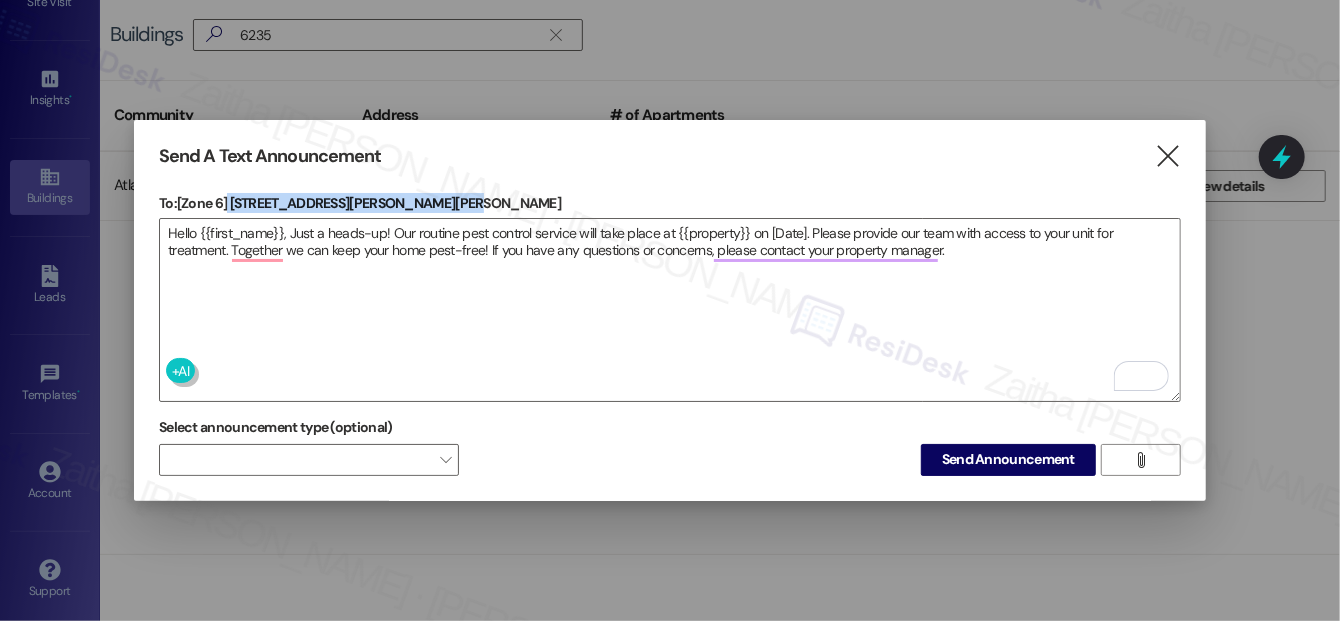 click on "To:  [Zone 6] [STREET_ADDRESS][PERSON_NAME][PERSON_NAME]" at bounding box center [670, 203] 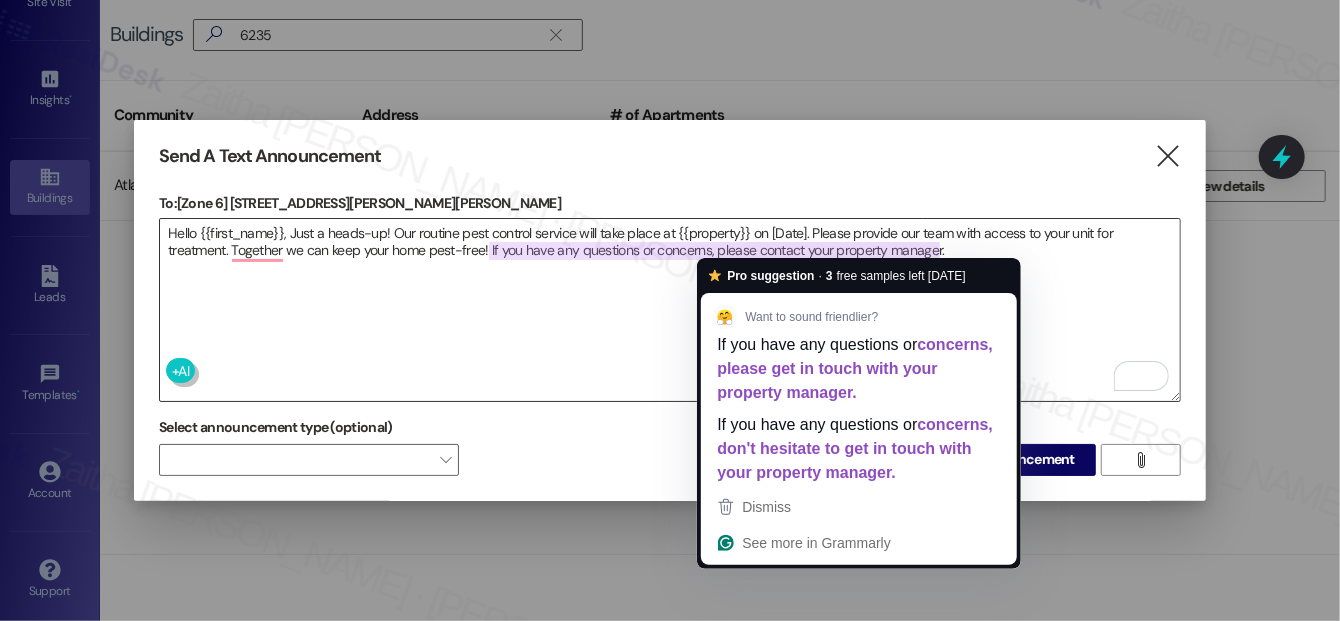 click on "Hello {{first_name}}, Just a heads-up! Our routine pest control service will take place at {{property}} on [Date]. Please provide our team with access to your unit for treatment. Together we can keep your home pest-free! If you have any questions or concerns, please contact your property manager." at bounding box center (670, 310) 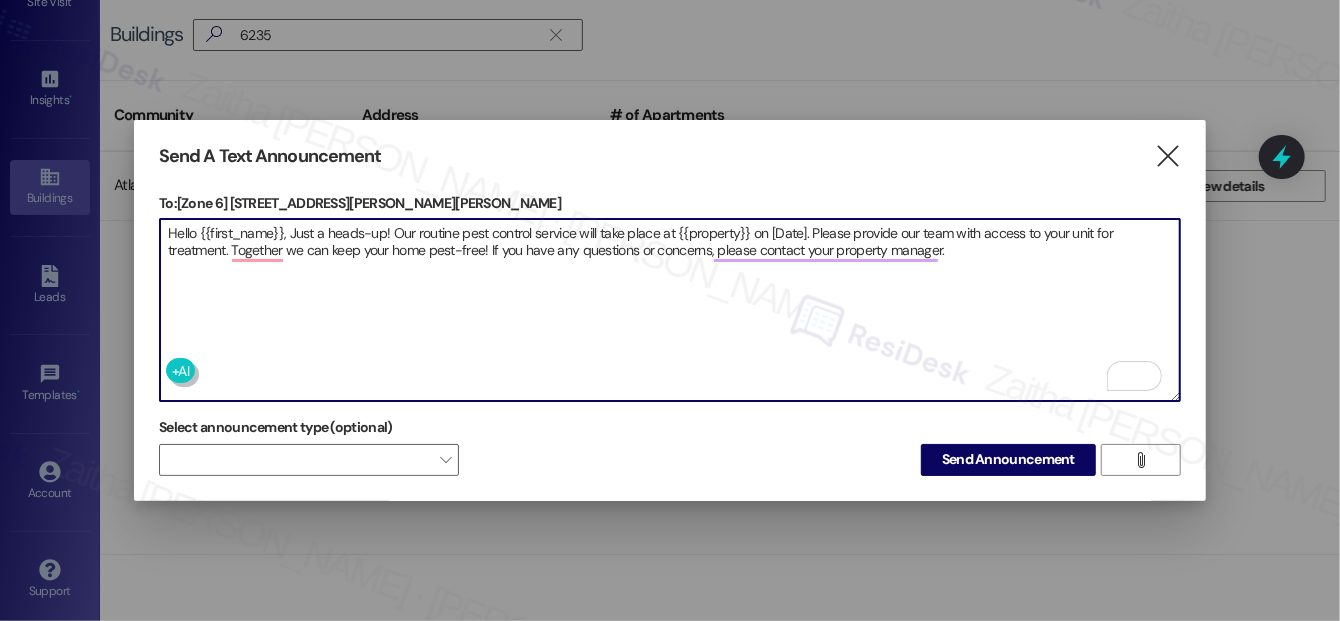click on "Hello {{first_name}}, Just a heads-up! Our routine pest control service will take place at {{property}} on [Date]. Please provide our team with access to your unit for treatment. Together we can keep your home pest-free! If you have any questions or concerns, please contact your property manager." at bounding box center [670, 310] 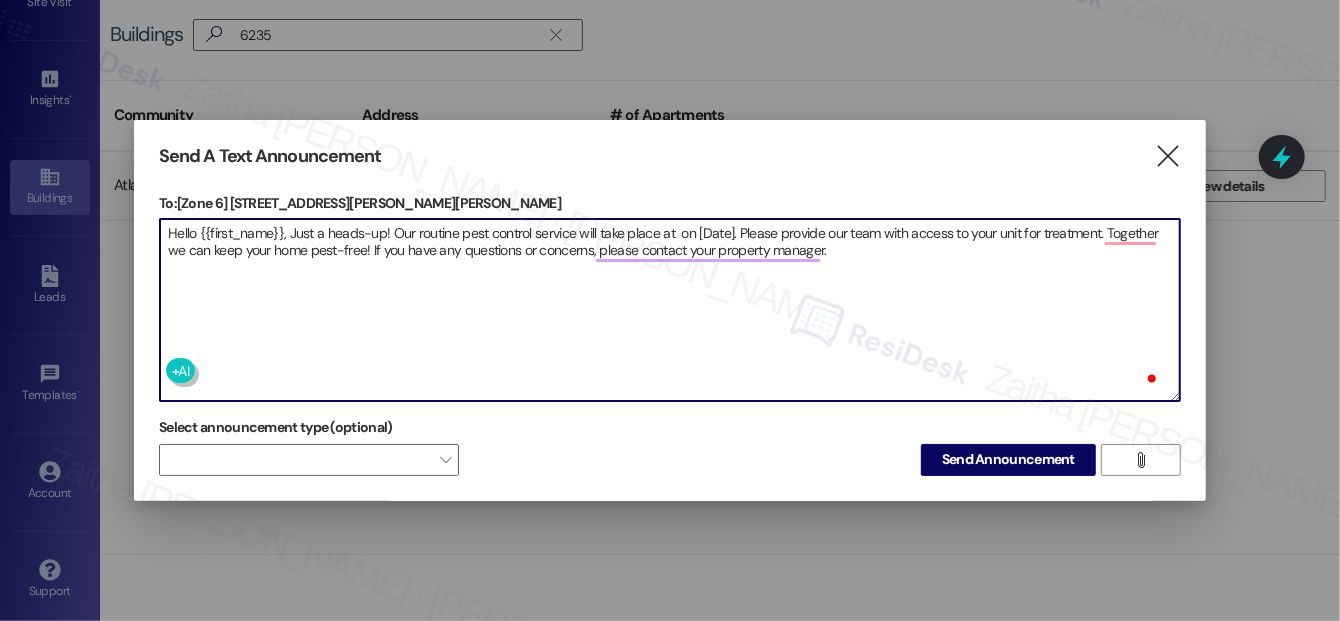 paste on "6235-[STREET_ADDRESS][PERSON_NAME][PERSON_NAME]" 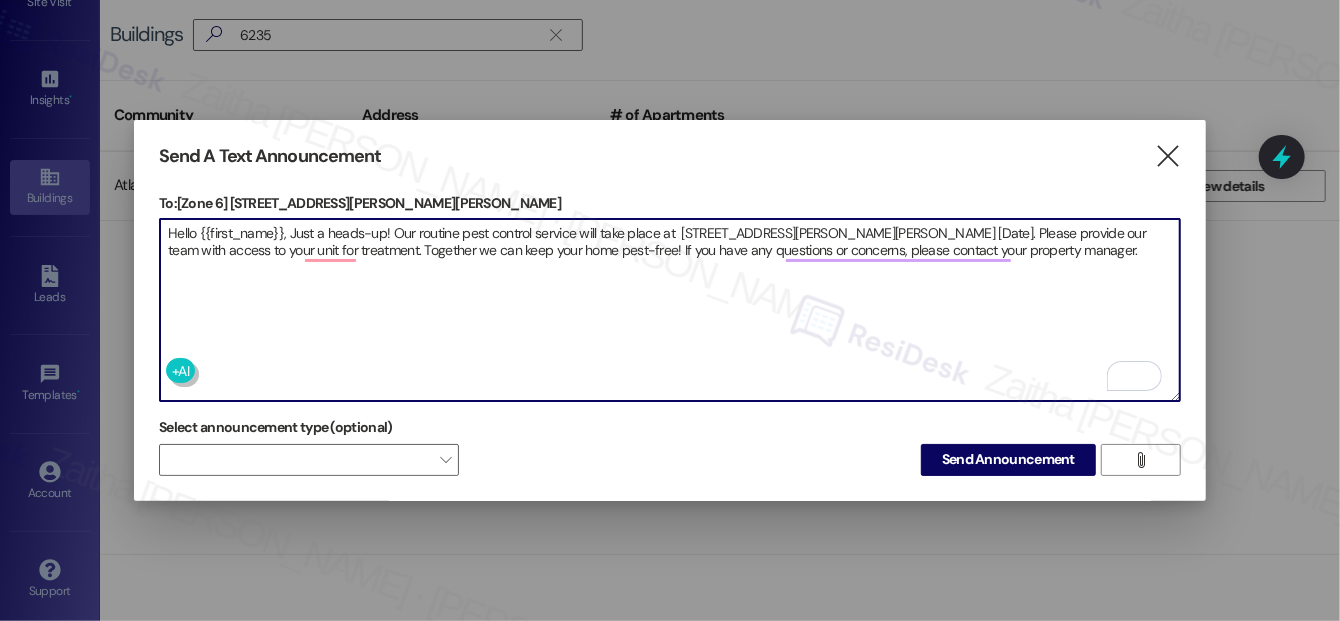 click on "Hello {{first_name}}, Just a heads-up! Our routine pest control service will take place at  [STREET_ADDRESS][PERSON_NAME][PERSON_NAME] [Date]. Please provide our team with access to your unit for treatment. Together we can keep your home pest-free! If you have any questions or concerns, please contact your property manager." at bounding box center [670, 310] 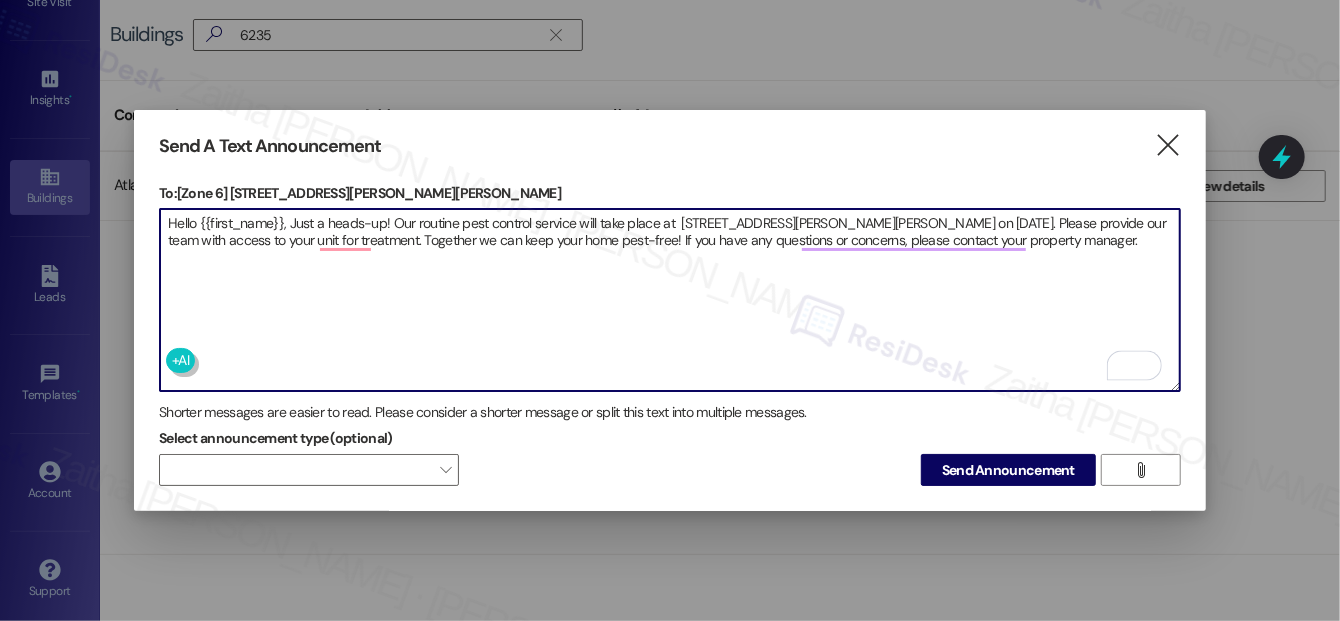 type on "Hello {{first_name}}, Just a heads-up! Our routine pest control service will take place at  [STREET_ADDRESS][PERSON_NAME][PERSON_NAME] on [DATE]. Please provide our team with access to your unit for treatment. Together we can keep your home pest-free! If you have any questions or concerns, please contact your property manager." 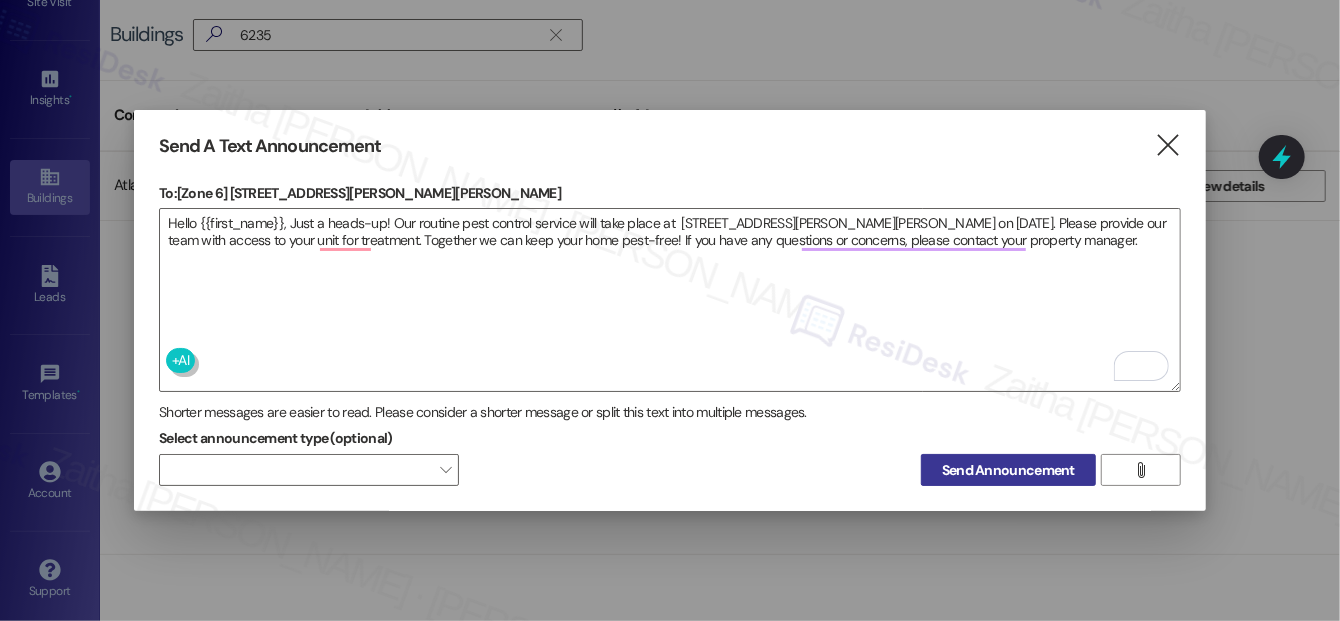 click on "Send Announcement" at bounding box center [1008, 470] 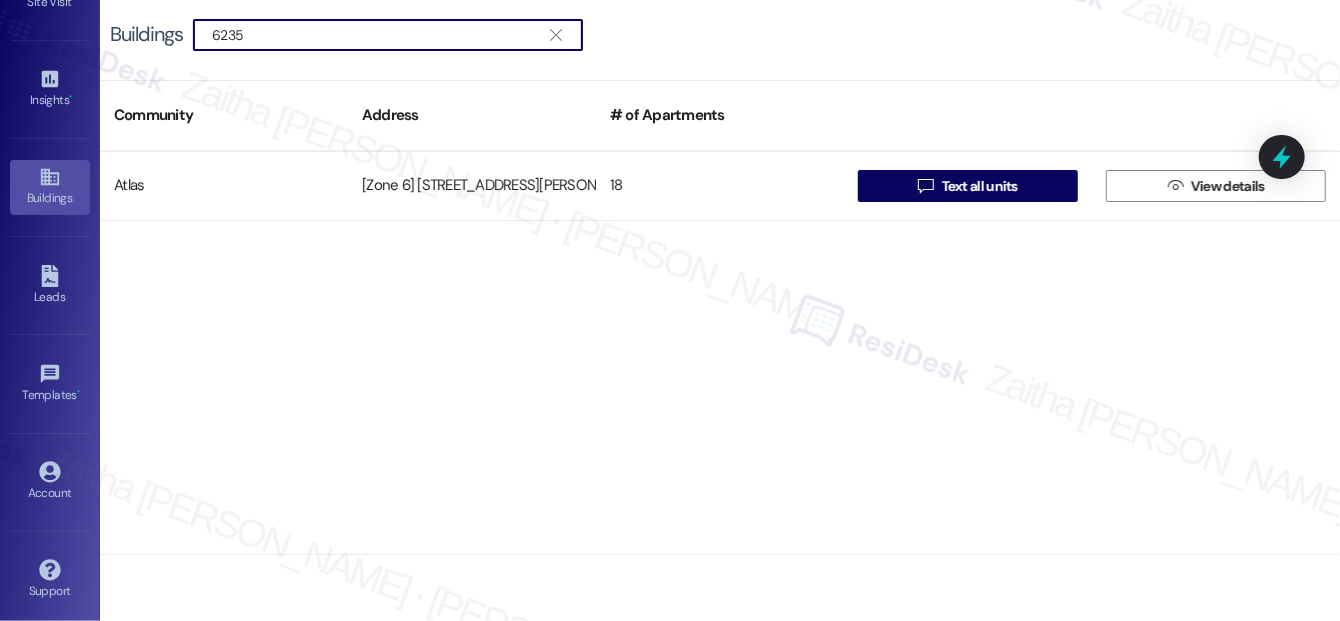 drag, startPoint x: 288, startPoint y: 36, endPoint x: 207, endPoint y: 28, distance: 81.394104 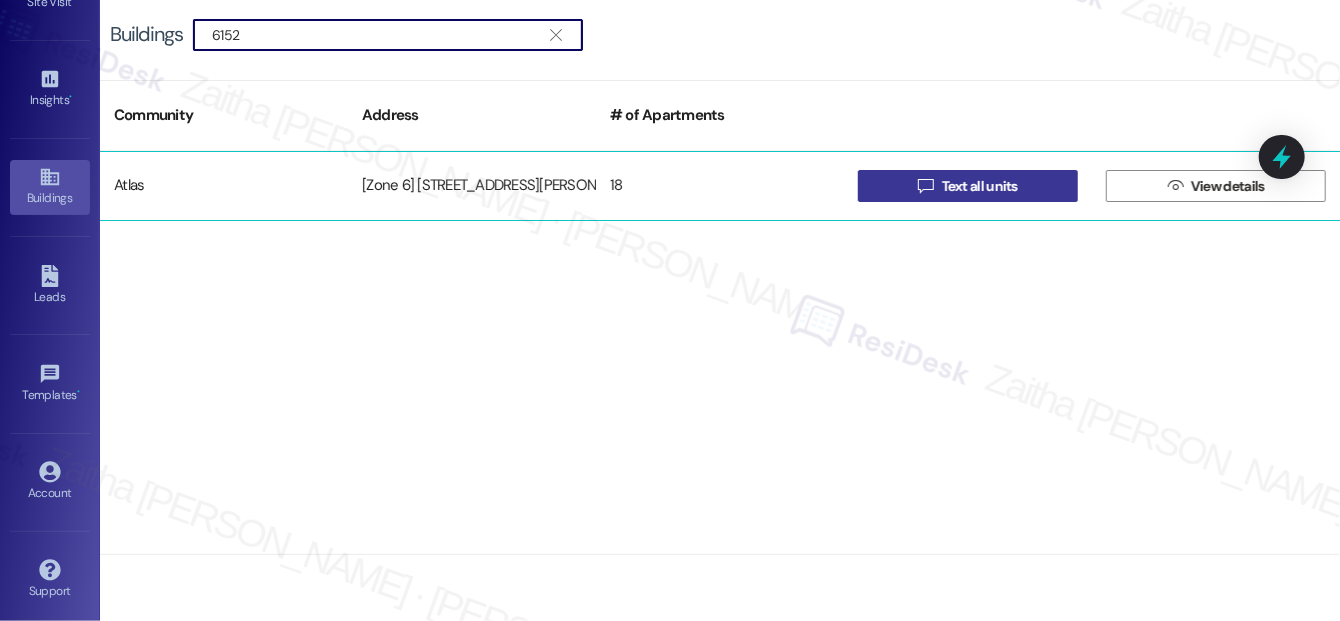 type on "6152" 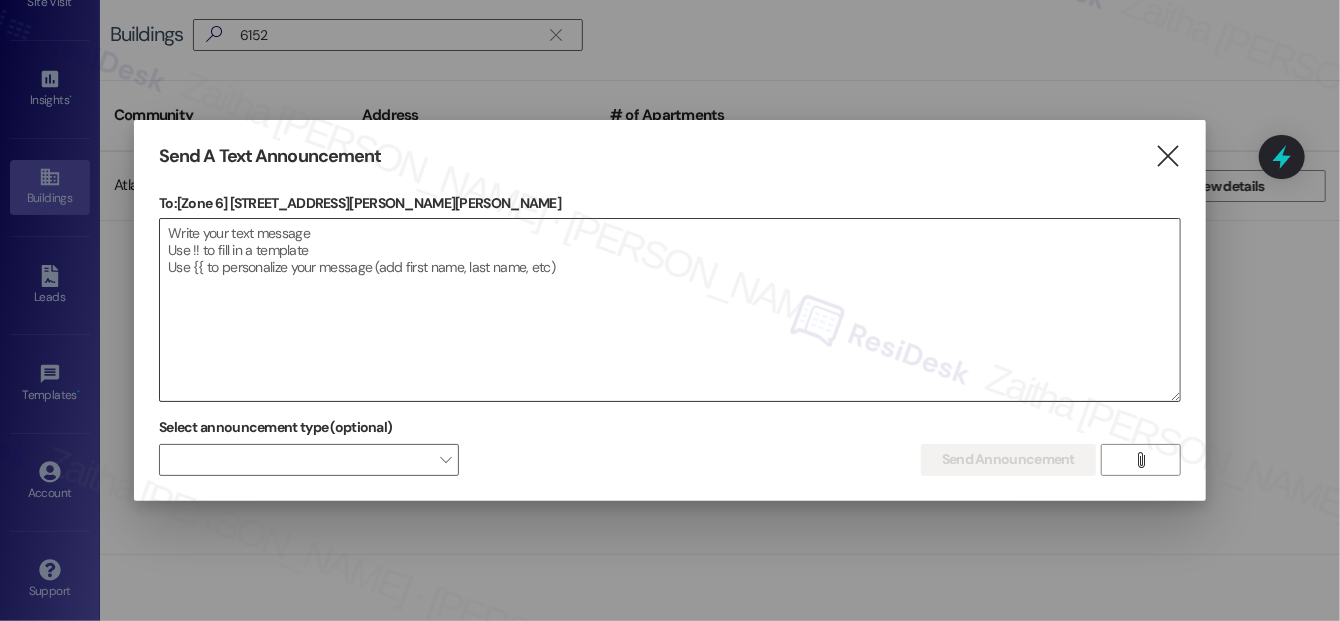 click at bounding box center (670, 310) 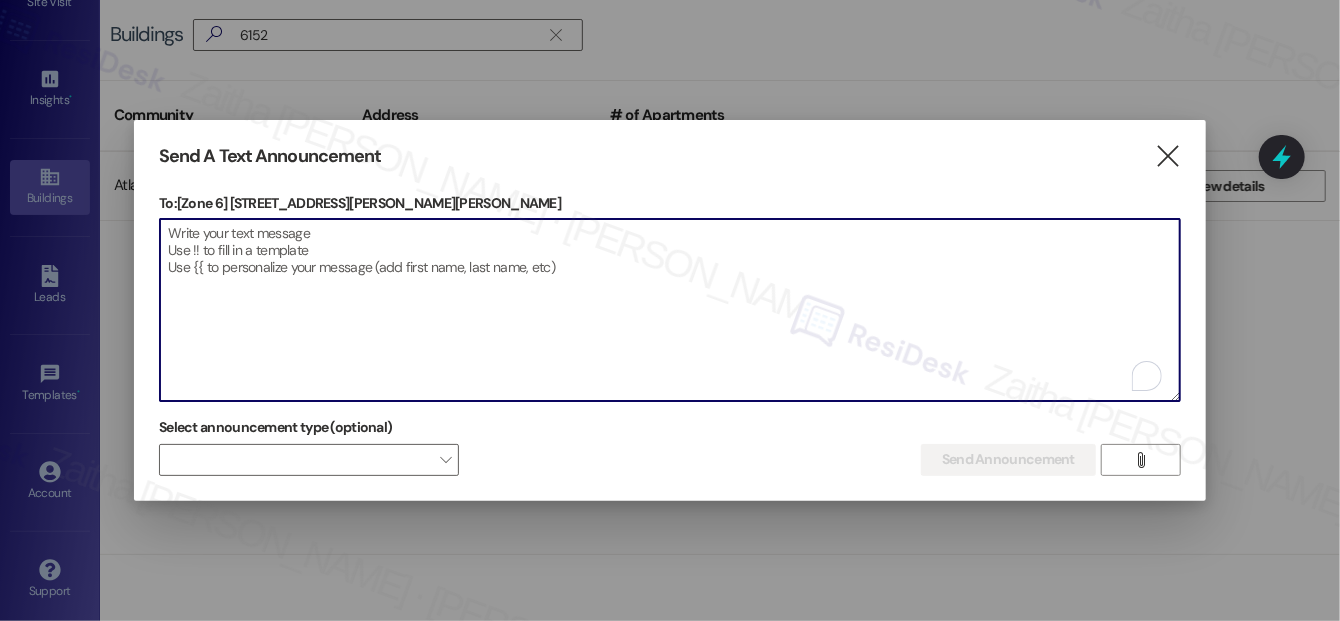 paste on "Hello {{first_name}}, Just a heads-up! Our routine pest control service will take place at {{property}} on [Date]. Please provide our team with access to your unit for treatment. Together we can keep your home pest-free! If you have any questions or concerns, please contact your property manager." 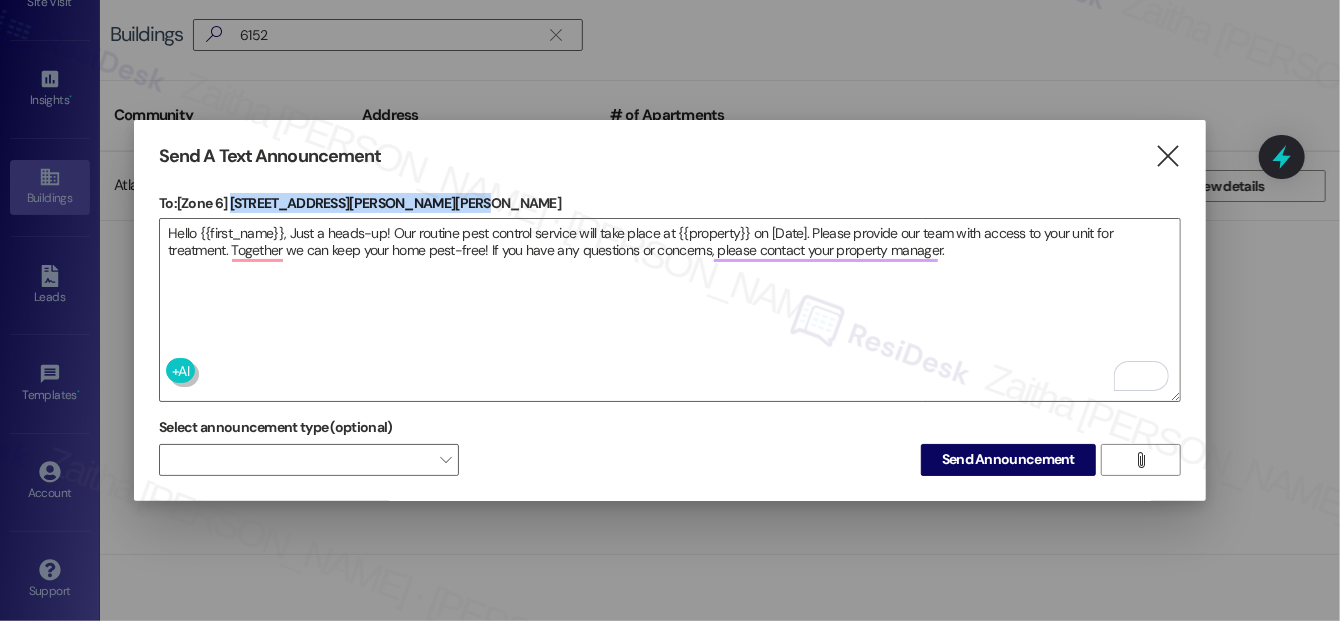 drag, startPoint x: 234, startPoint y: 197, endPoint x: 435, endPoint y: 195, distance: 201.00995 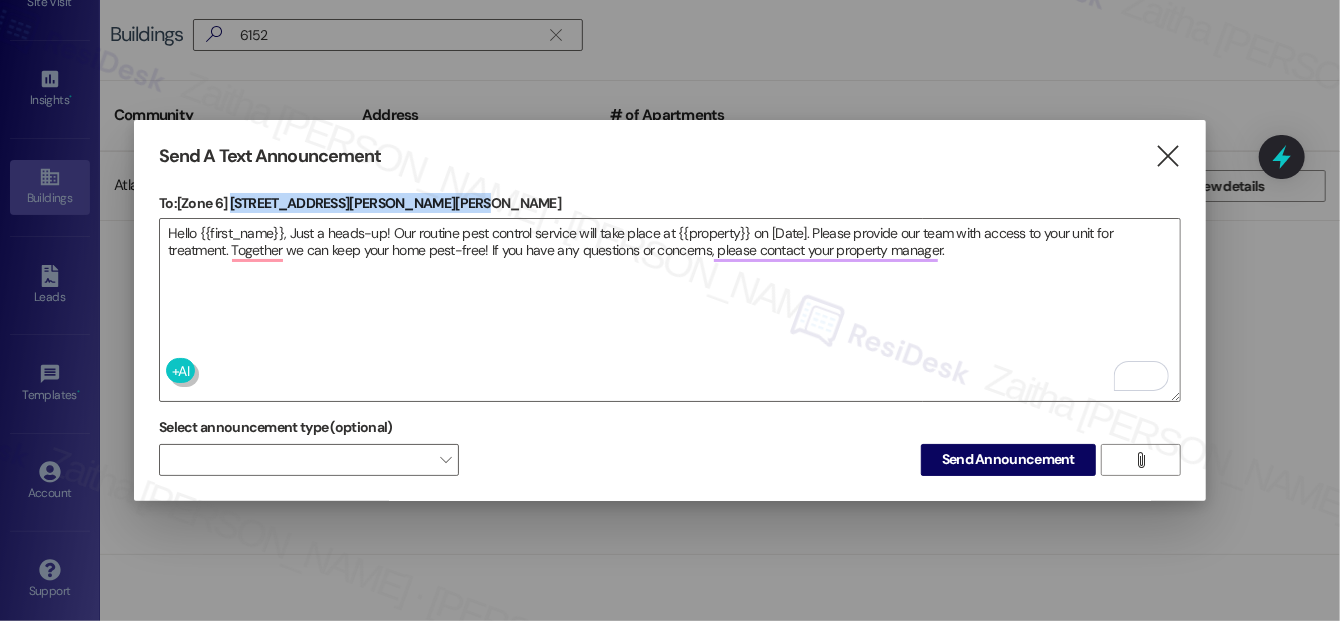 click on "To:  [Zone 6] [STREET_ADDRESS][PERSON_NAME][PERSON_NAME]" at bounding box center (670, 203) 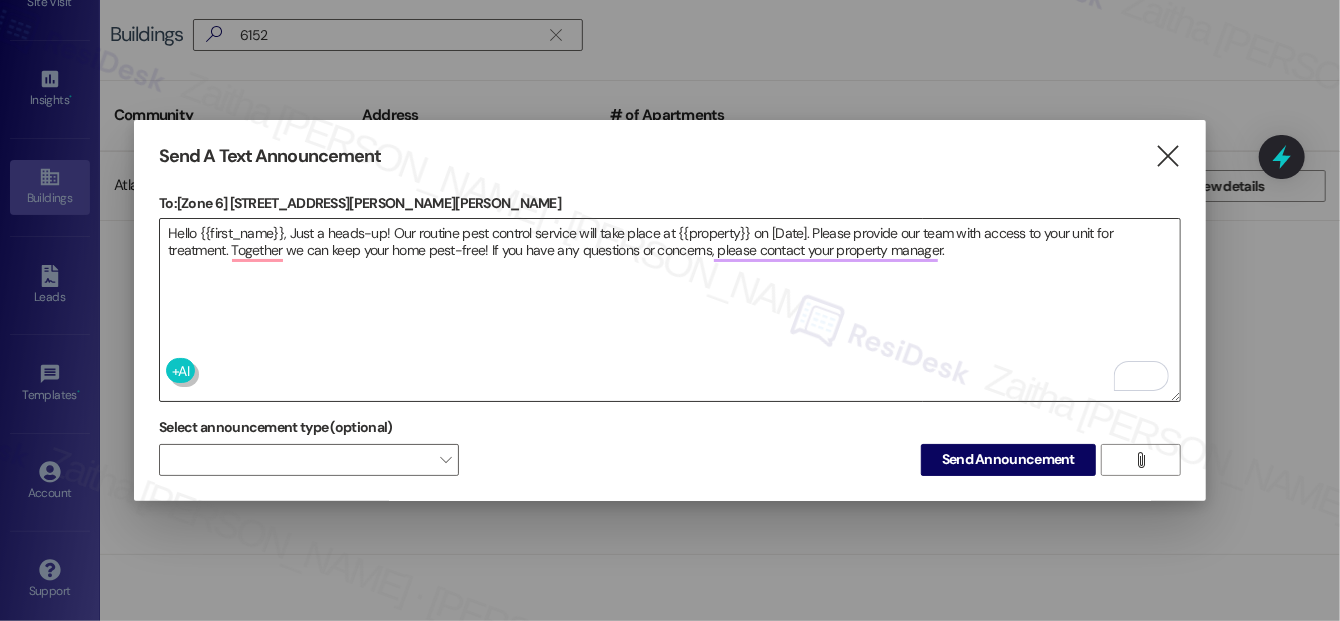 click on "Hello {{first_name}}, Just a heads-up! Our routine pest control service will take place at {{property}} on [Date]. Please provide our team with access to your unit for treatment. Together we can keep your home pest-free! If you have any questions or concerns, please contact your property manager." at bounding box center [670, 310] 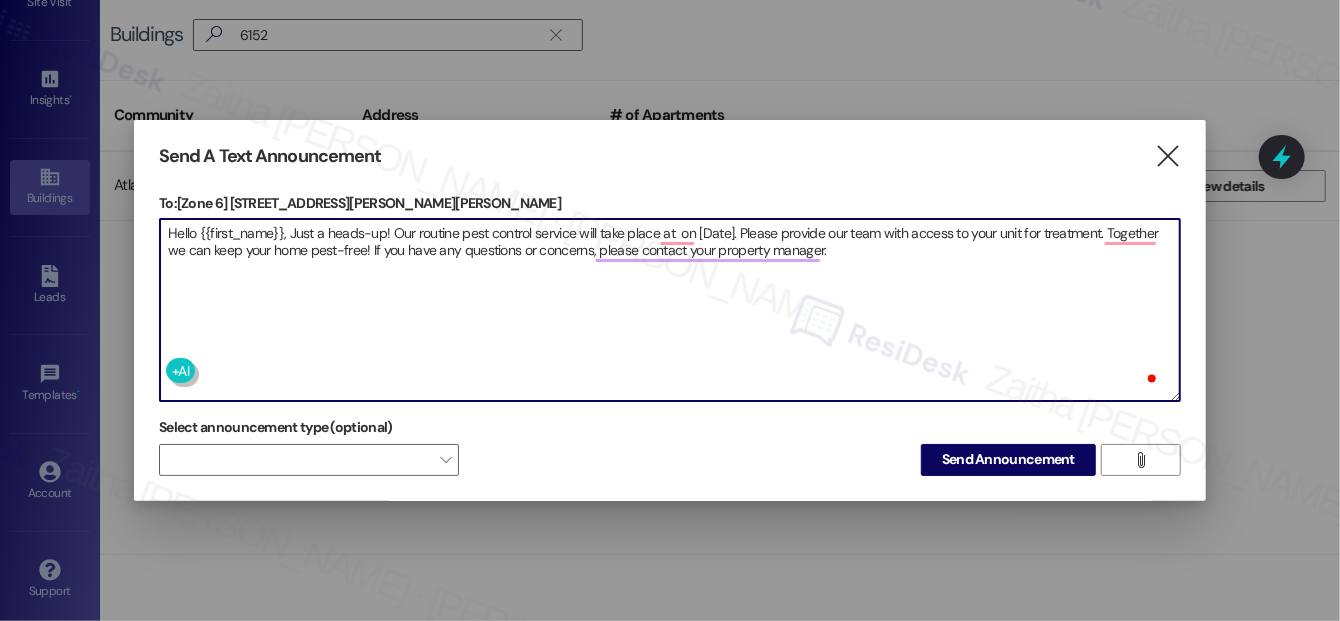 paste on "[STREET_ADDRESS][PERSON_NAME][PERSON_NAME]" 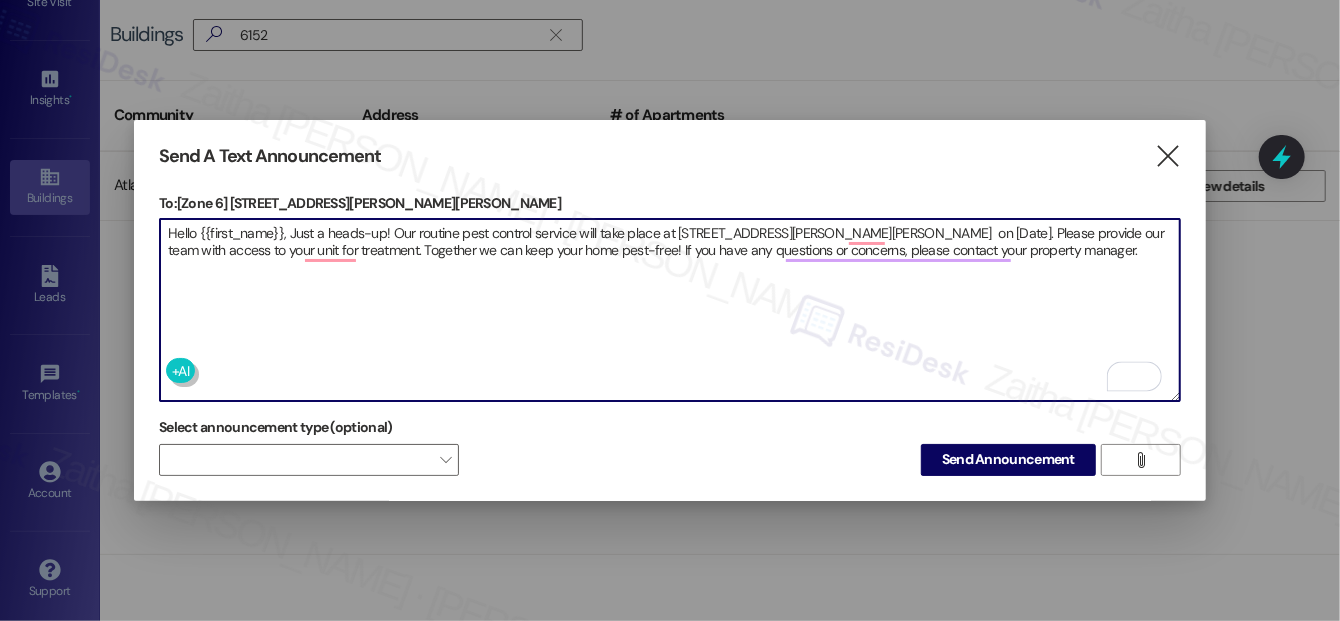 click on "Hello {{first_name}}, Just a heads-up! Our routine pest control service will take place at [STREET_ADDRESS][PERSON_NAME][PERSON_NAME]  on [Date]. Please provide our team with access to your unit for treatment. Together we can keep your home pest-free! If you have any questions or concerns, please contact your property manager." at bounding box center (670, 310) 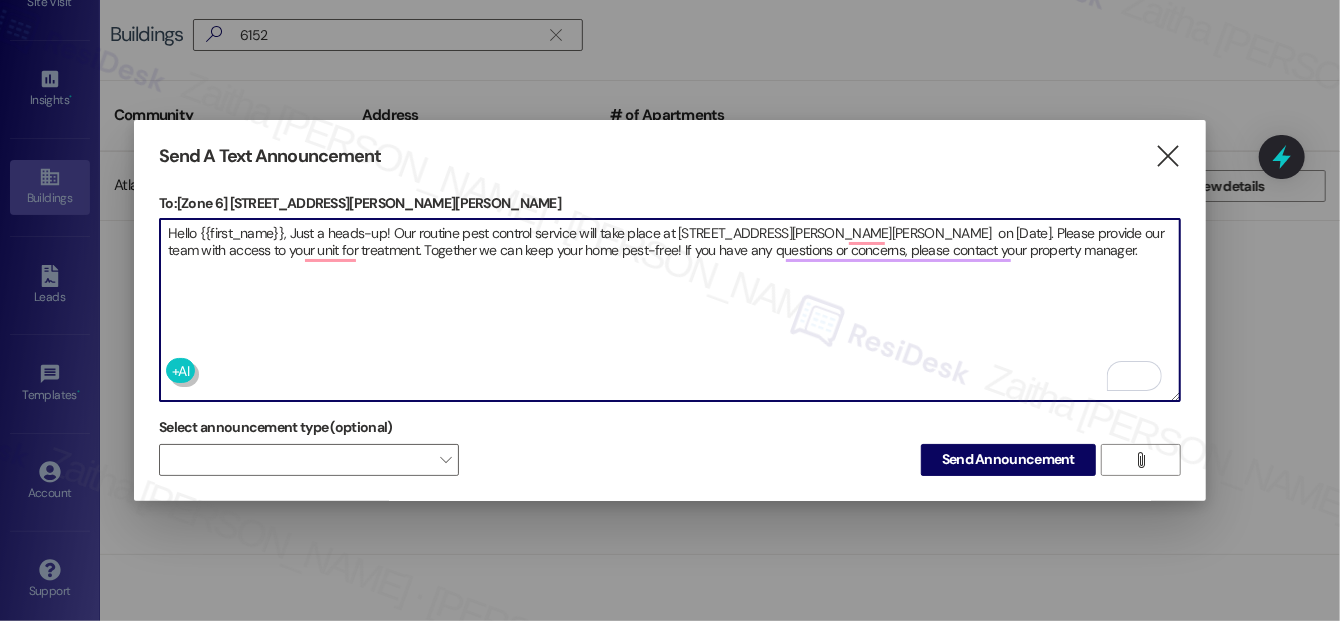 click on "Hello {{first_name}}, Just a heads-up! Our routine pest control service will take place at [STREET_ADDRESS][PERSON_NAME][PERSON_NAME]  on [Date]. Please provide our team with access to your unit for treatment. Together we can keep your home pest-free! If you have any questions or concerns, please contact your property manager." at bounding box center [670, 310] 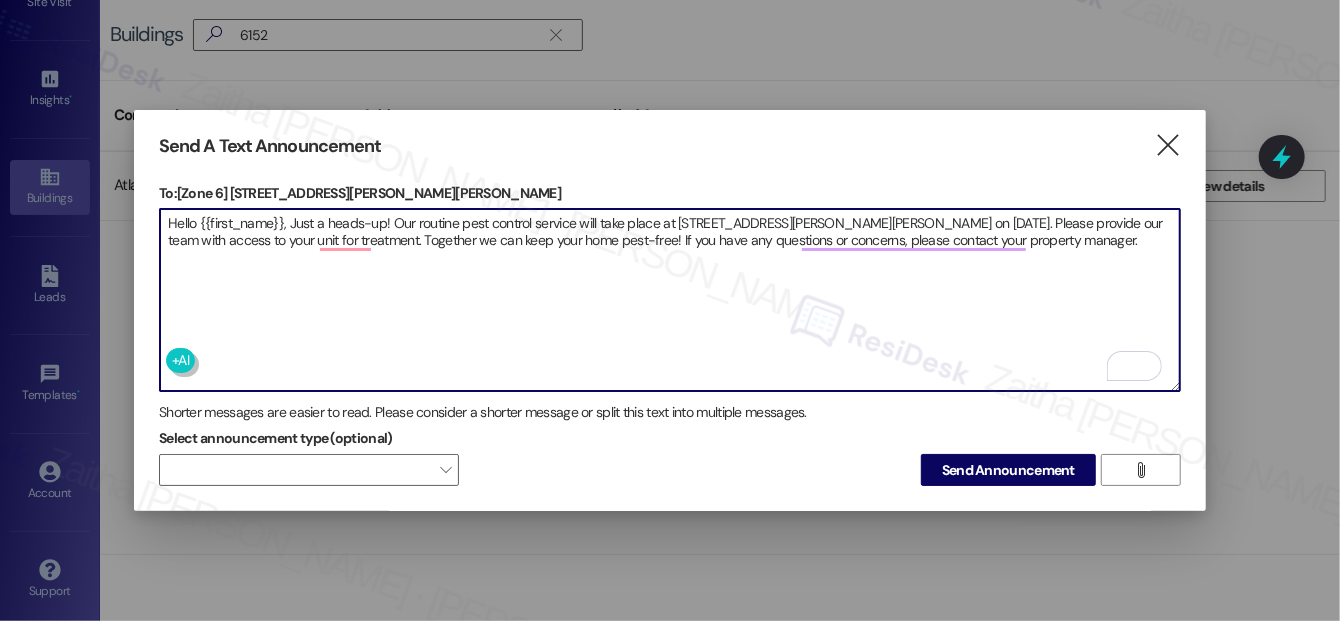 type on "Hello {{first_name}}, Just a heads-up! Our routine pest control service will take place at [STREET_ADDRESS][PERSON_NAME][PERSON_NAME] on [DATE]. Please provide our team with access to your unit for treatment. Together we can keep your home pest-free! If you have any questions or concerns, please contact your property manager." 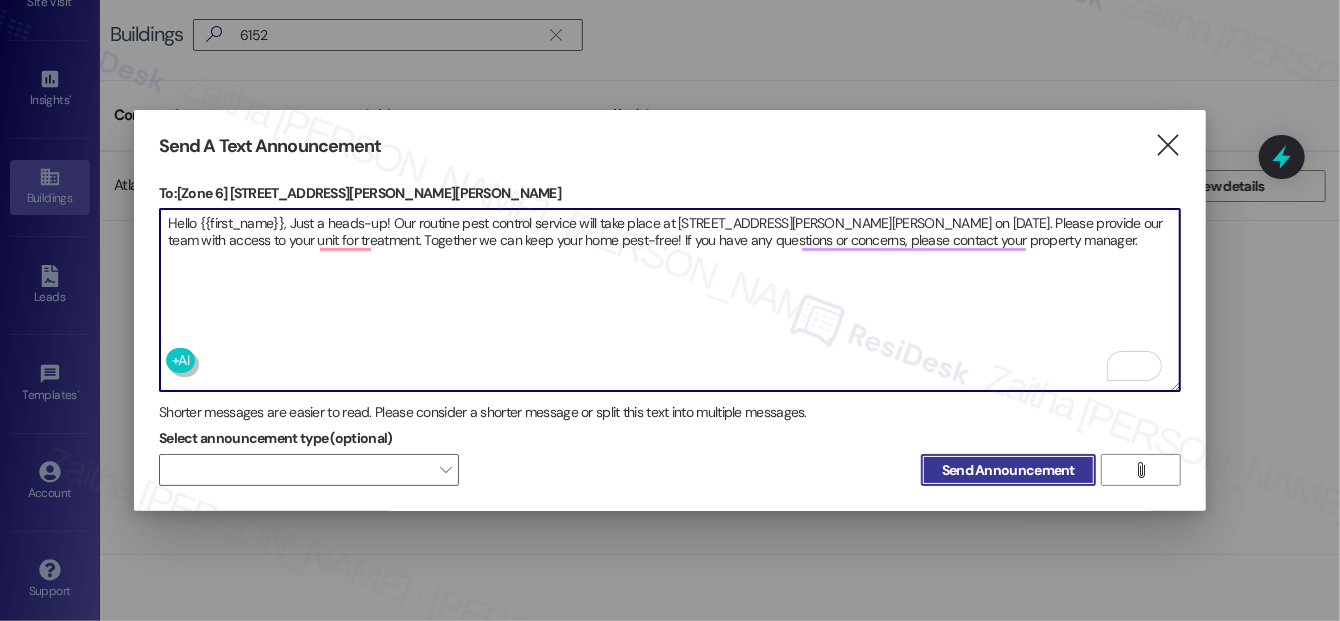 click on "Send Announcement" at bounding box center [1008, 470] 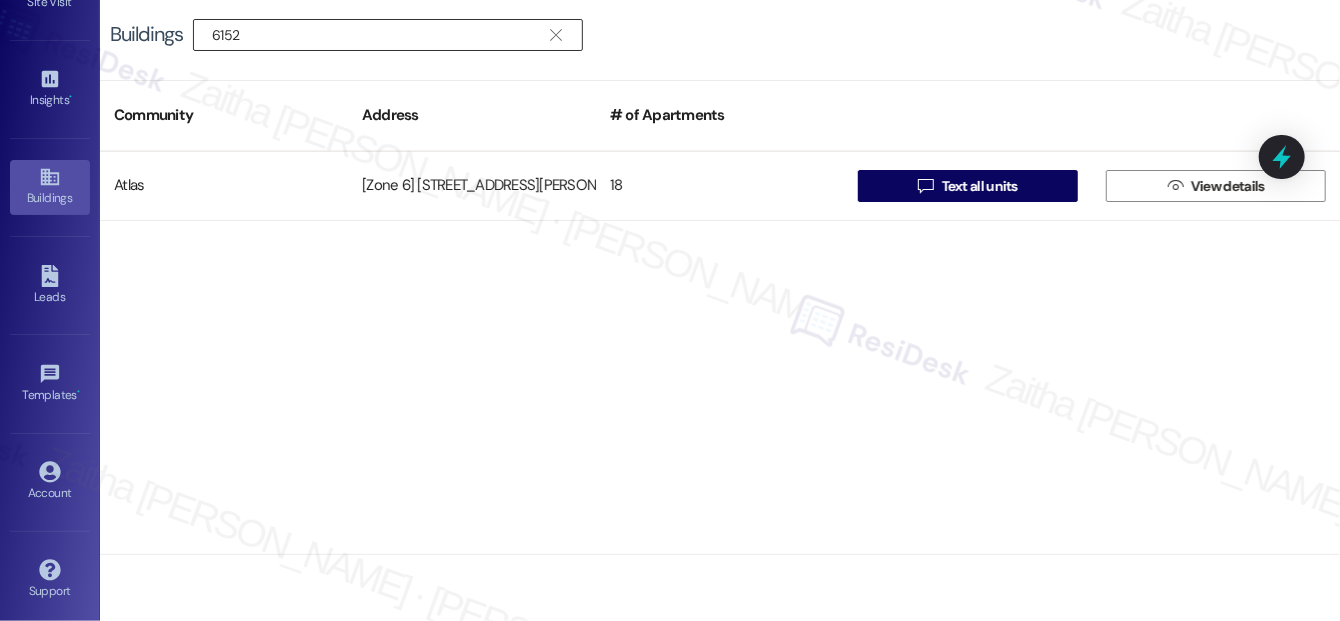 drag, startPoint x: 280, startPoint y: 18, endPoint x: 260, endPoint y: 23, distance: 20.615528 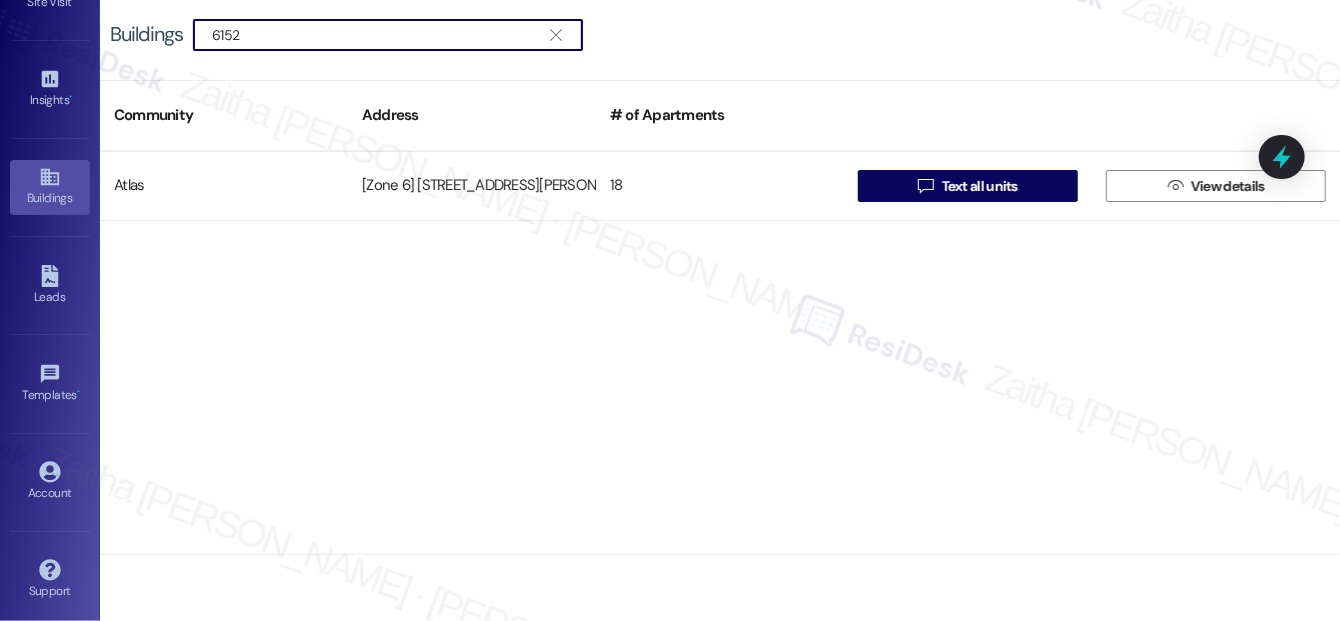 drag, startPoint x: 275, startPoint y: 29, endPoint x: 162, endPoint y: 16, distance: 113.74533 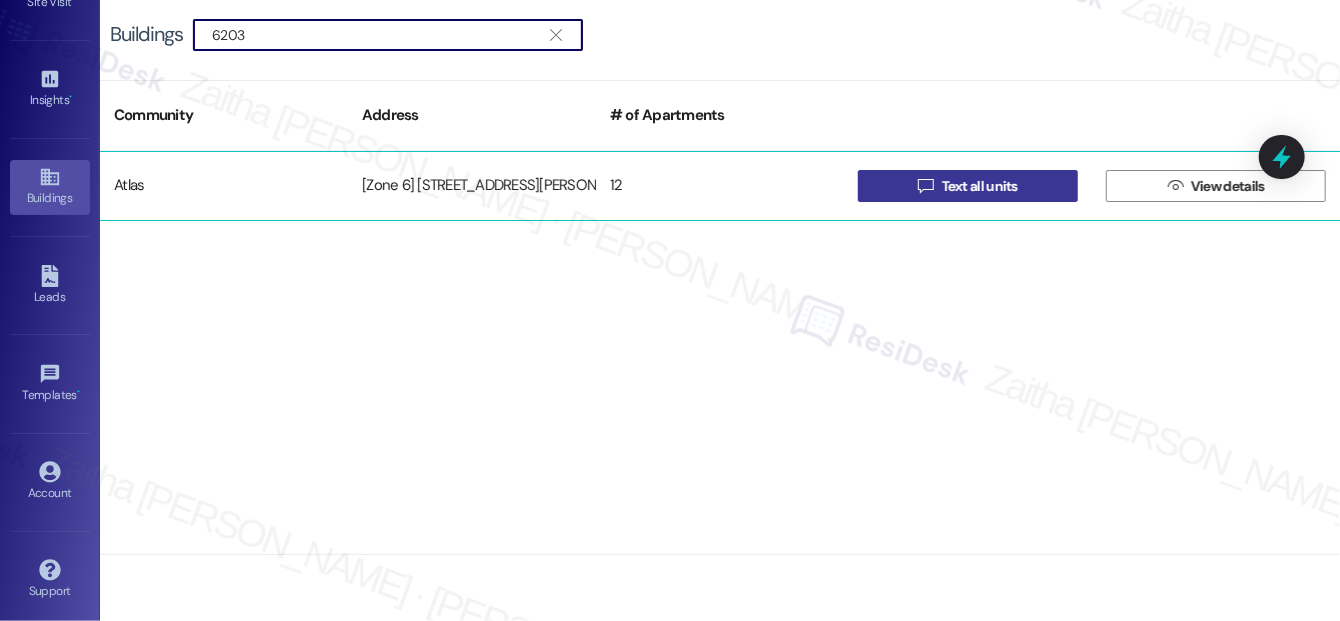 type on "6203" 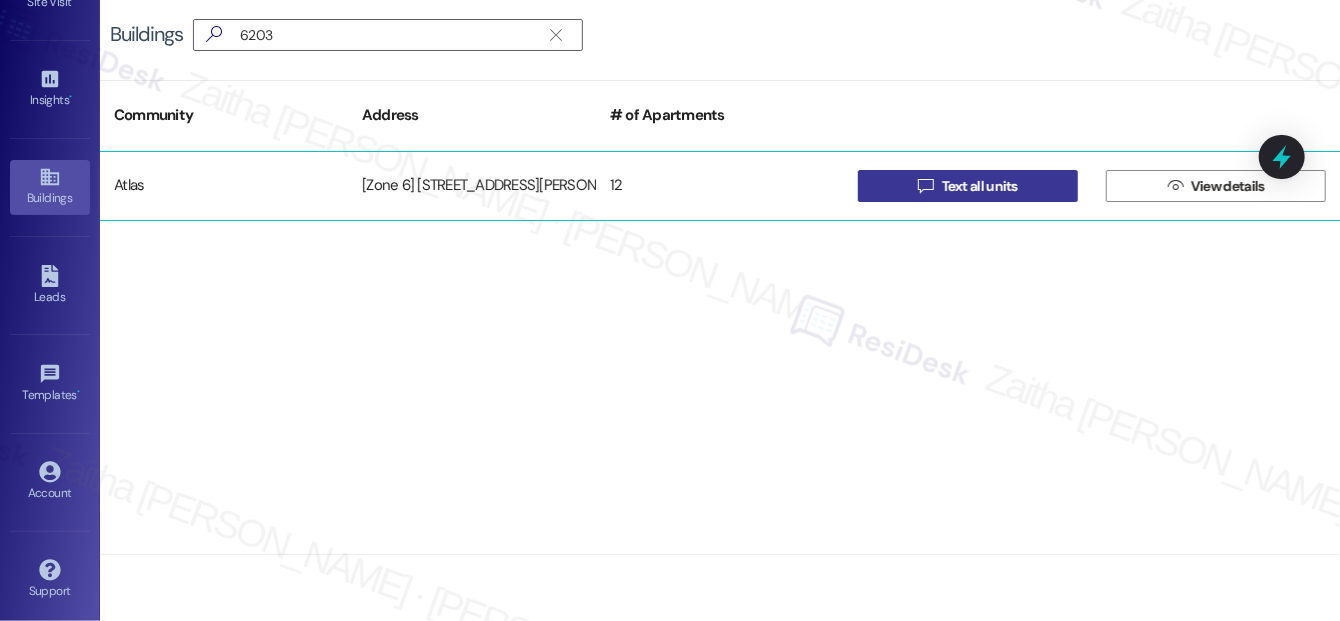 click on "Text all units" at bounding box center [980, 186] 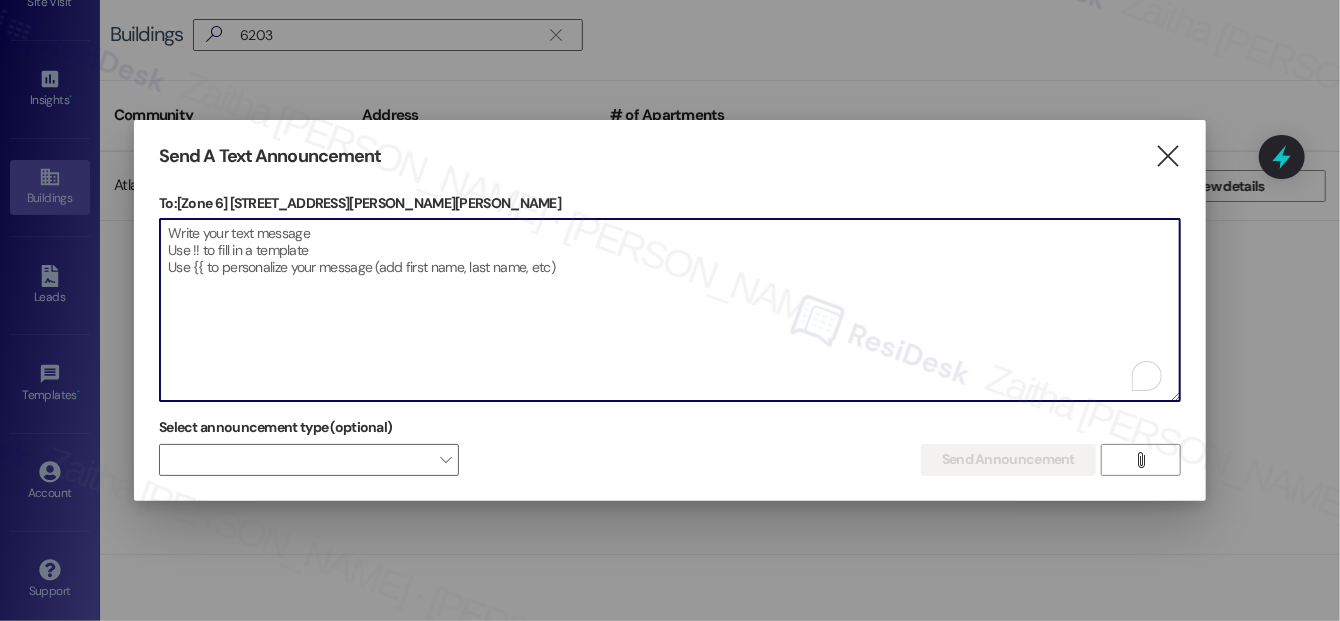 click at bounding box center [670, 310] 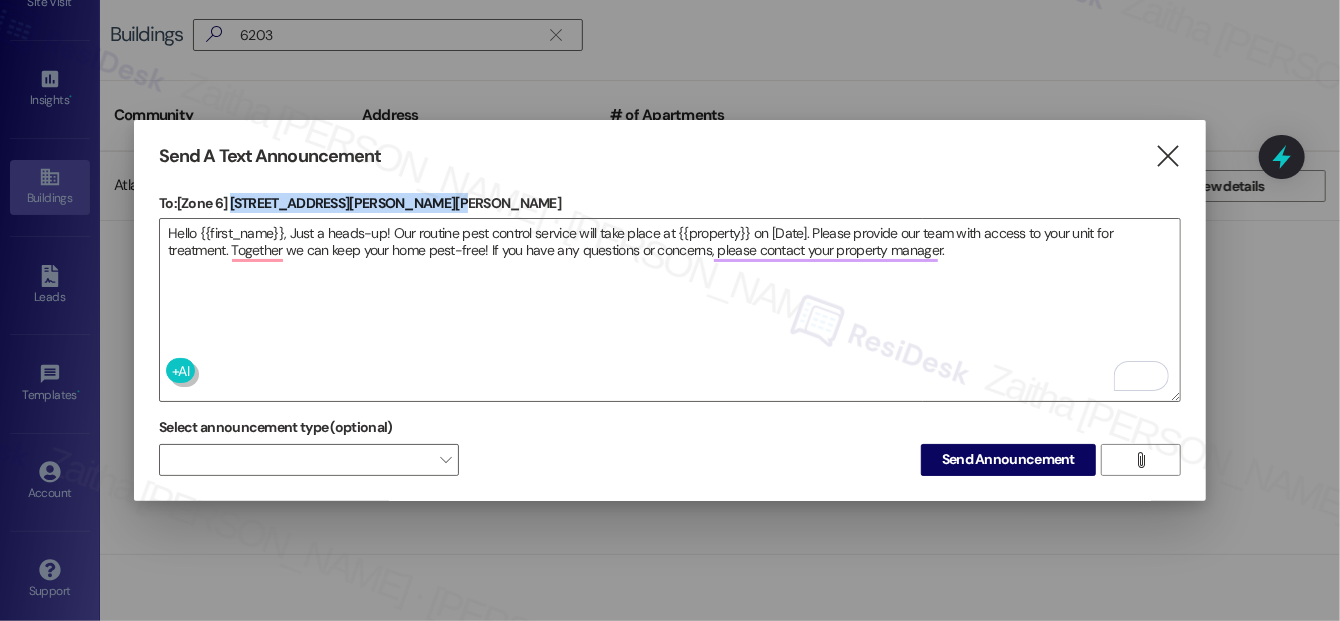 drag, startPoint x: 232, startPoint y: 194, endPoint x: 415, endPoint y: 192, distance: 183.01093 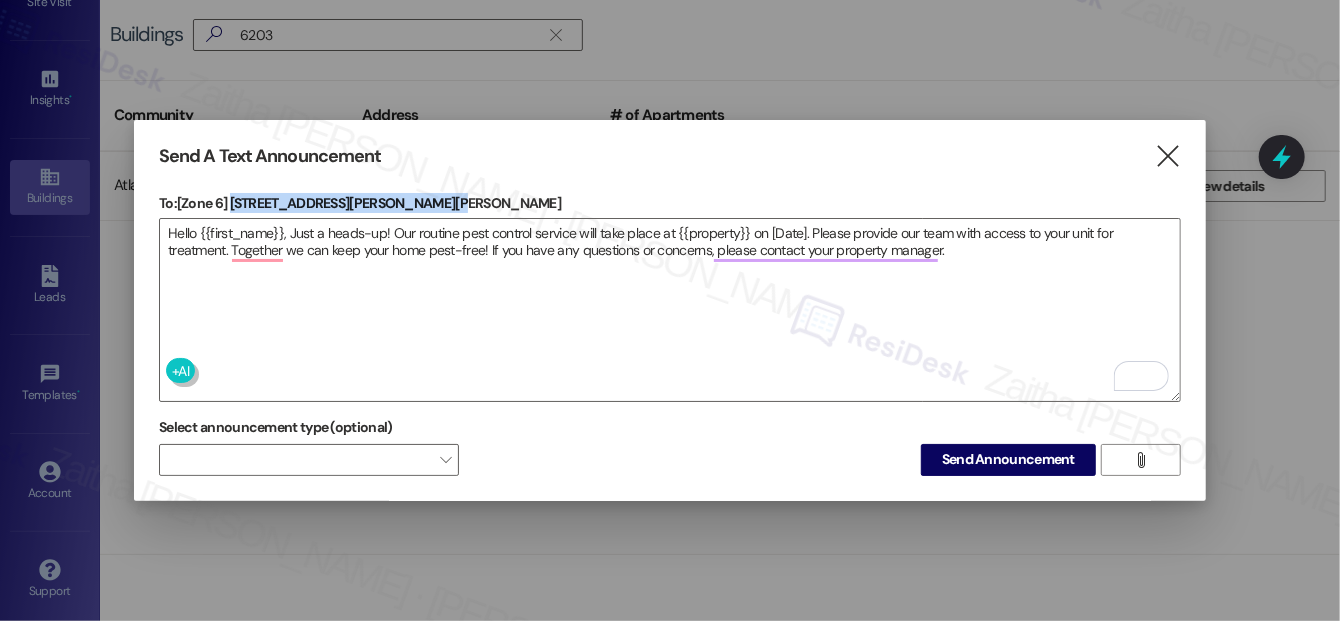click on "To:  [Zone 6] [STREET_ADDRESS][PERSON_NAME][PERSON_NAME]" at bounding box center [670, 203] 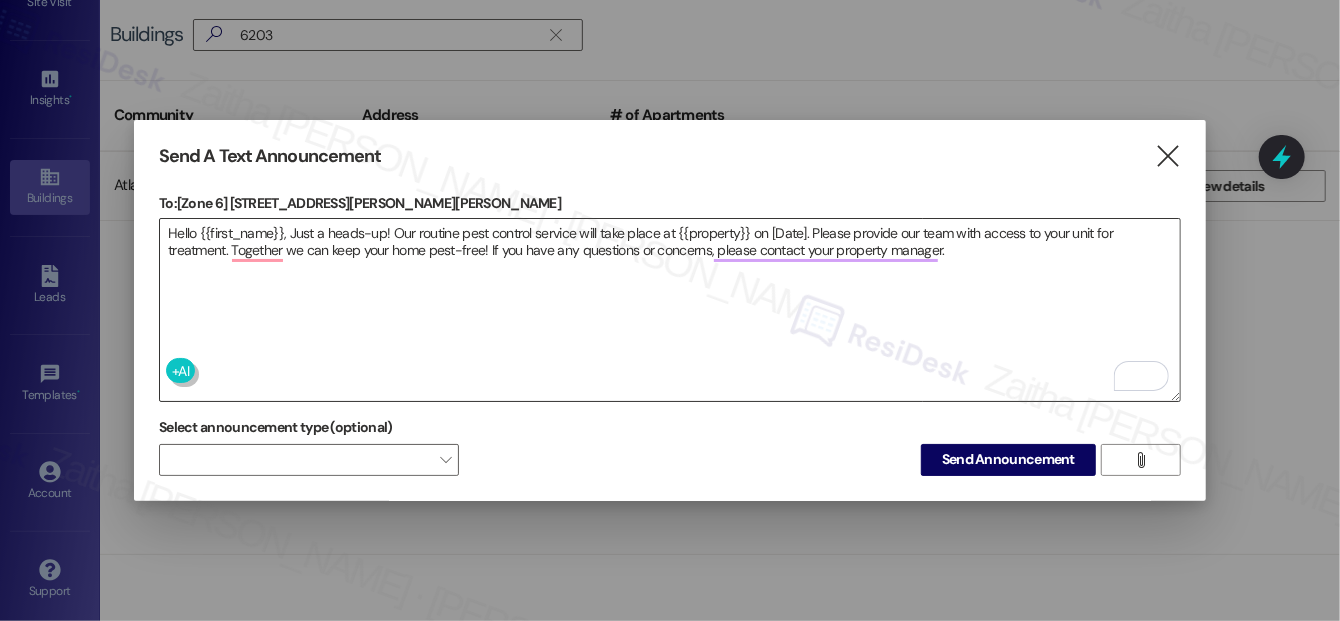 click on "Hello {{first_name}}, Just a heads-up! Our routine pest control service will take place at {{property}} on [Date]. Please provide our team with access to your unit for treatment. Together we can keep your home pest-free! If you have any questions or concerns, please contact your property manager." at bounding box center [670, 310] 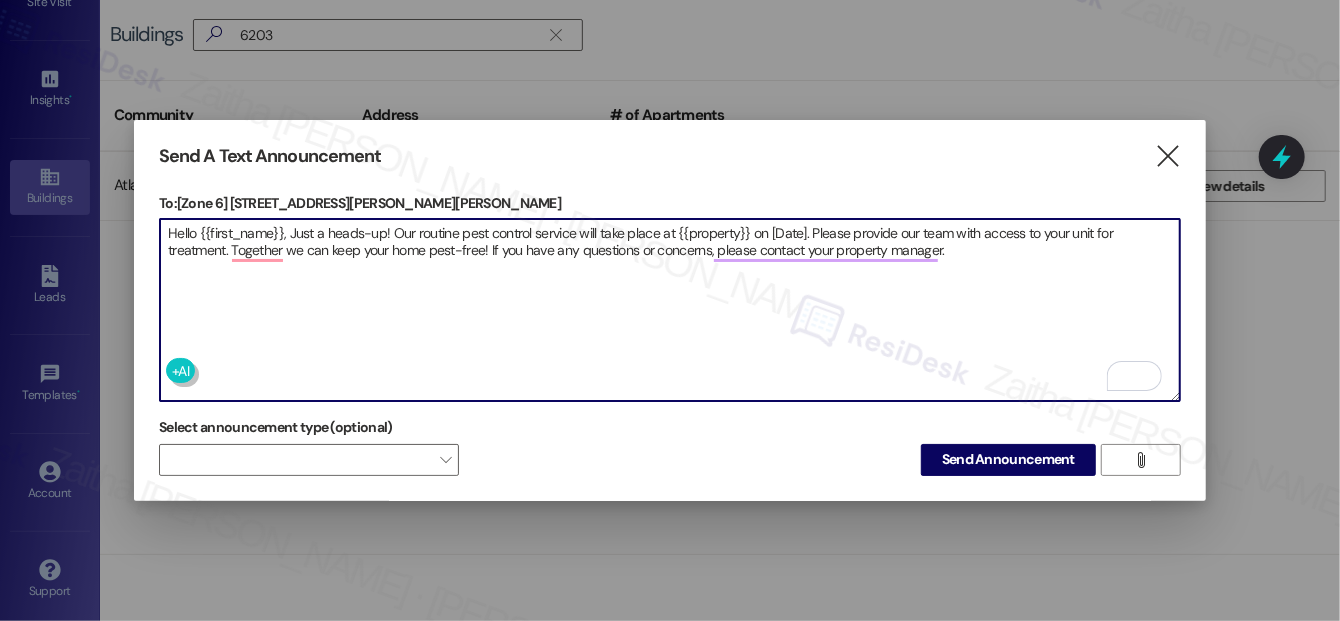 click on "Hello {{first_name}}, Just a heads-up! Our routine pest control service will take place at {{property}} on [Date]. Please provide our team with access to your unit for treatment. Together we can keep your home pest-free! If you have any questions or concerns, please contact your property manager." at bounding box center (670, 310) 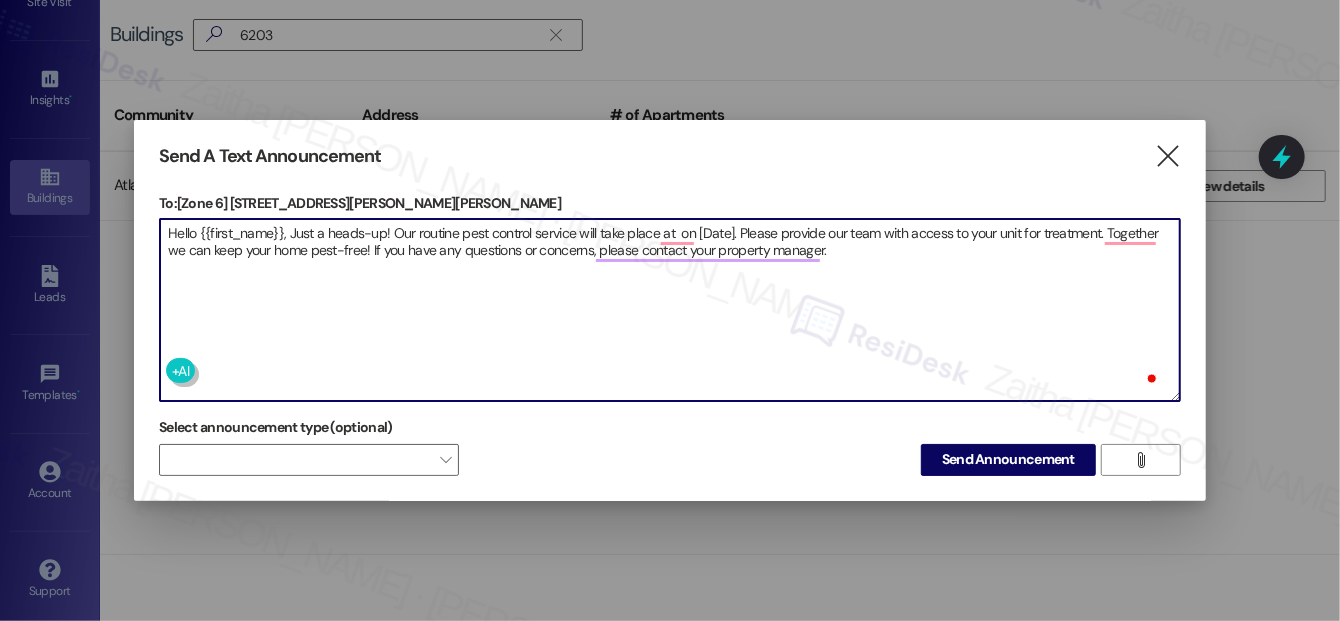 paste on "[STREET_ADDRESS][PERSON_NAME][PERSON_NAME]" 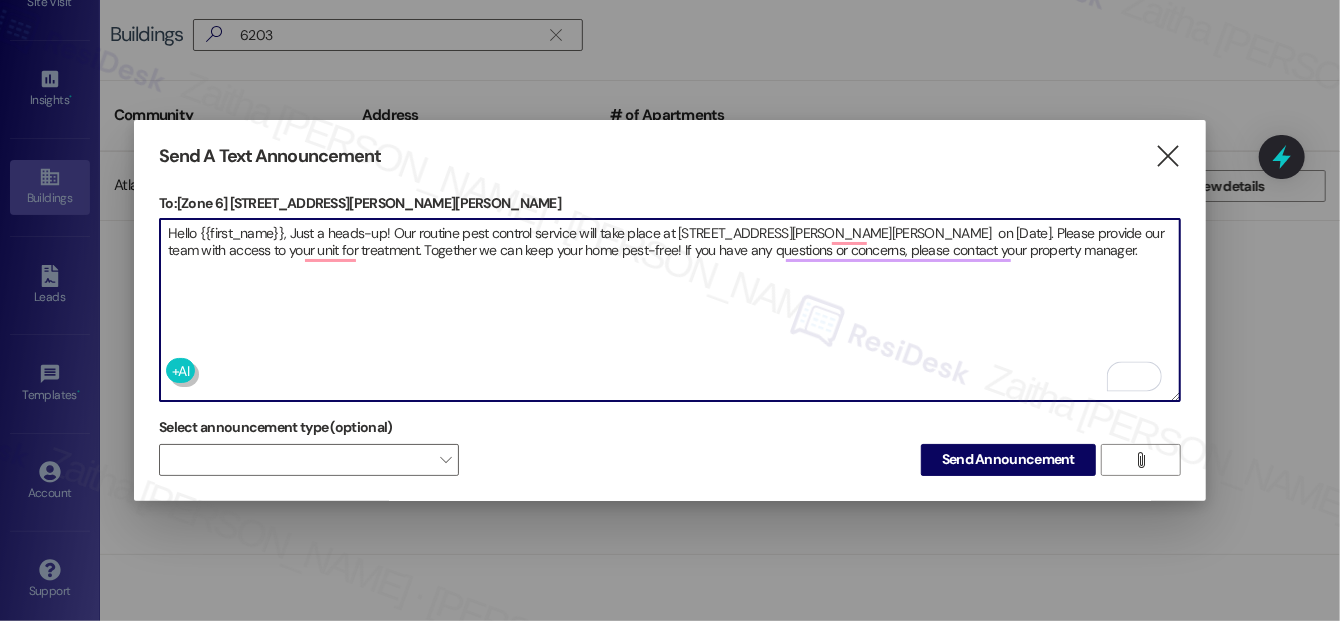 click on "Hello {{first_name}}, Just a heads-up! Our routine pest control service will take place at [STREET_ADDRESS][PERSON_NAME][PERSON_NAME]  on [Date]. Please provide our team with access to your unit for treatment. Together we can keep your home pest-free! If you have any questions or concerns, please contact your property manager." at bounding box center [670, 310] 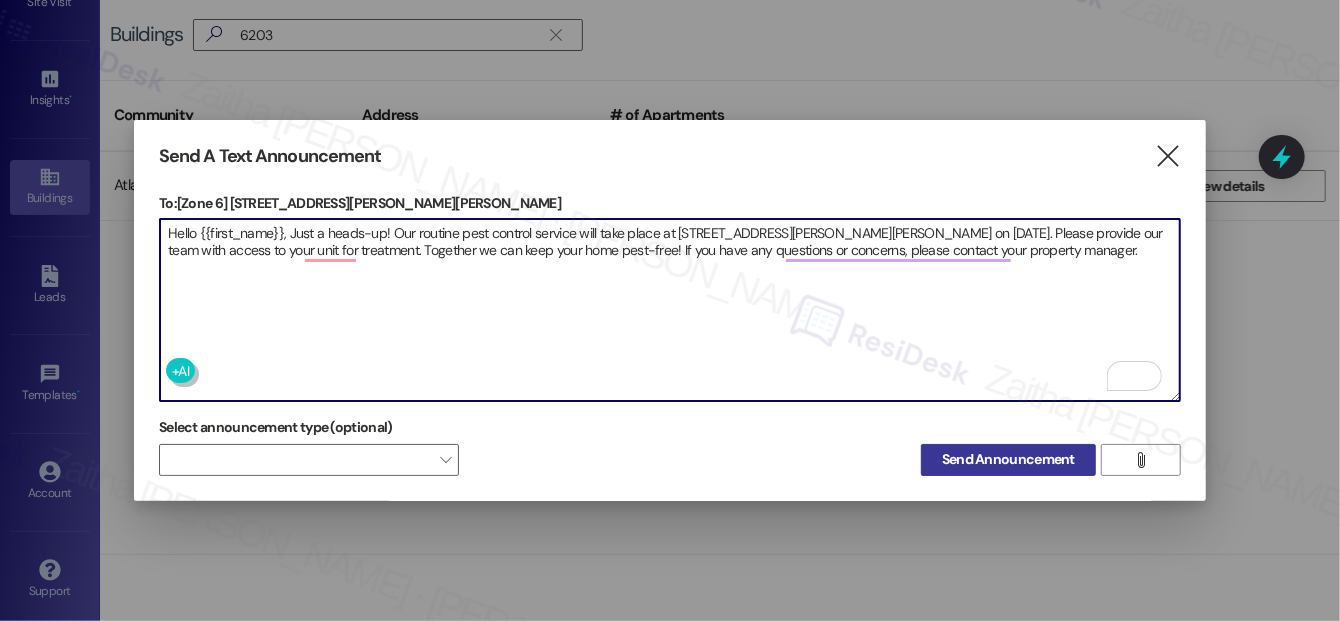 type on "Hello {{first_name}}, Just a heads-up! Our routine pest control service will take place at [STREET_ADDRESS][PERSON_NAME][PERSON_NAME] on [DATE]. Please provide our team with access to your unit for treatment. Together we can keep your home pest-free! If you have any questions or concerns, please contact your property manager." 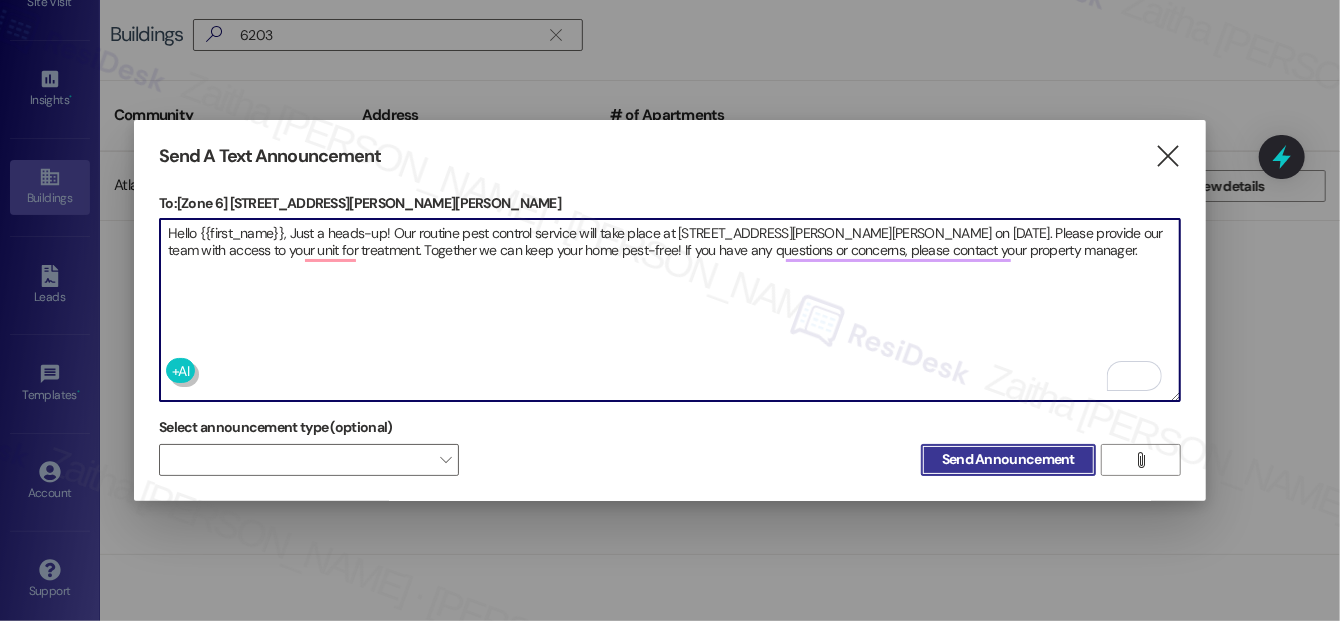 click on "Send Announcement" at bounding box center (1008, 459) 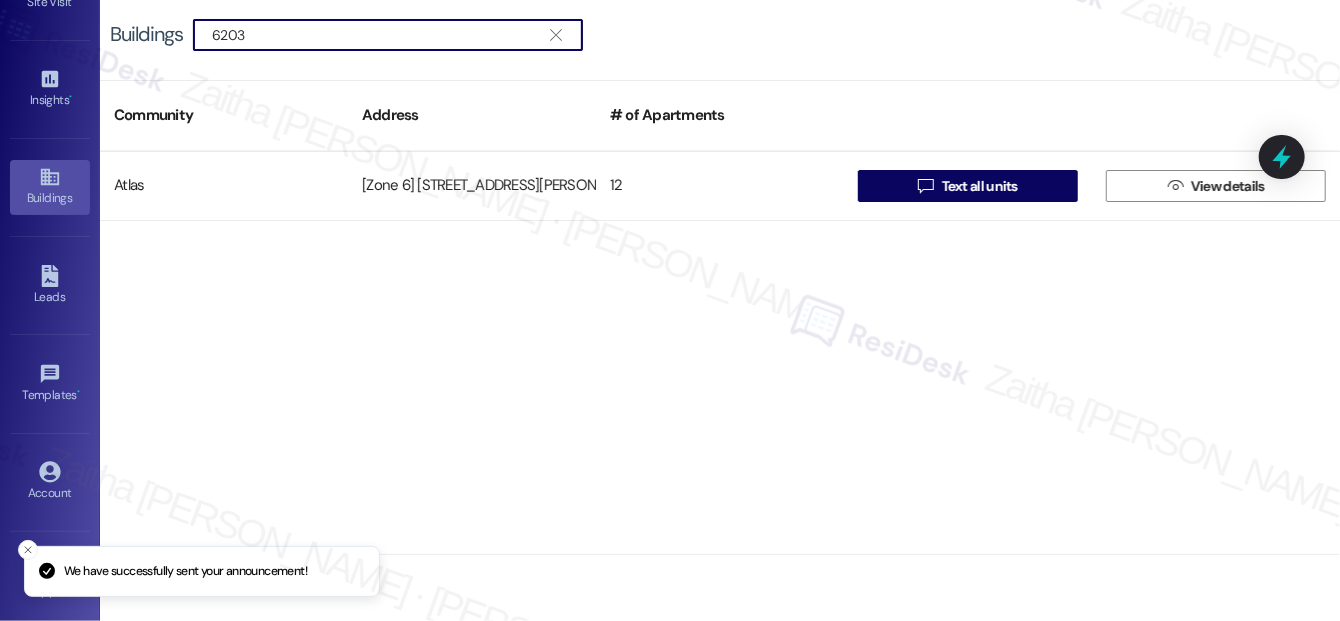 drag, startPoint x: 282, startPoint y: 38, endPoint x: 200, endPoint y: 27, distance: 82.73451 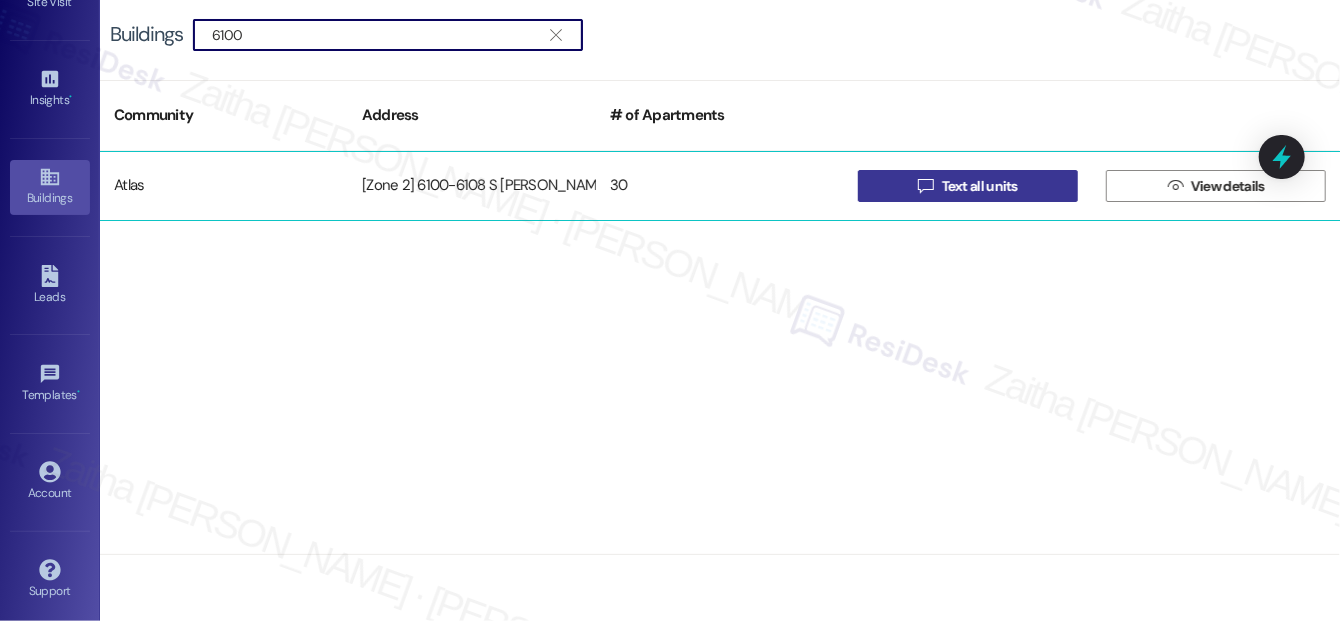 type on "6100" 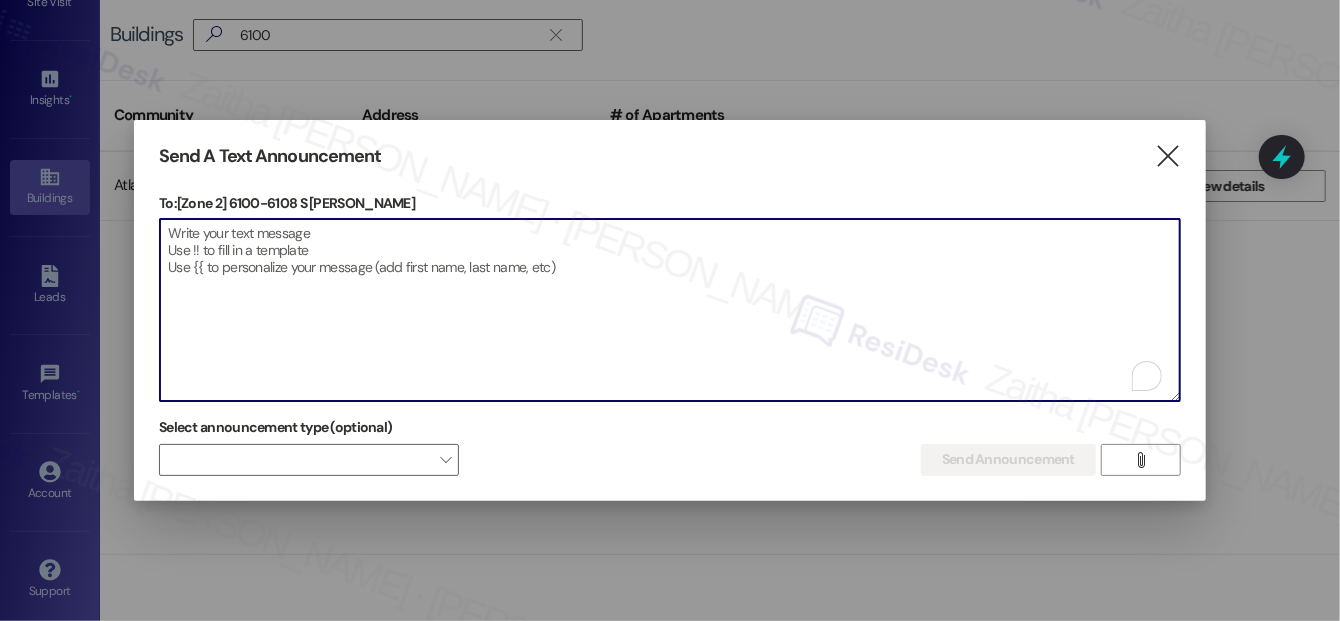click at bounding box center [670, 310] 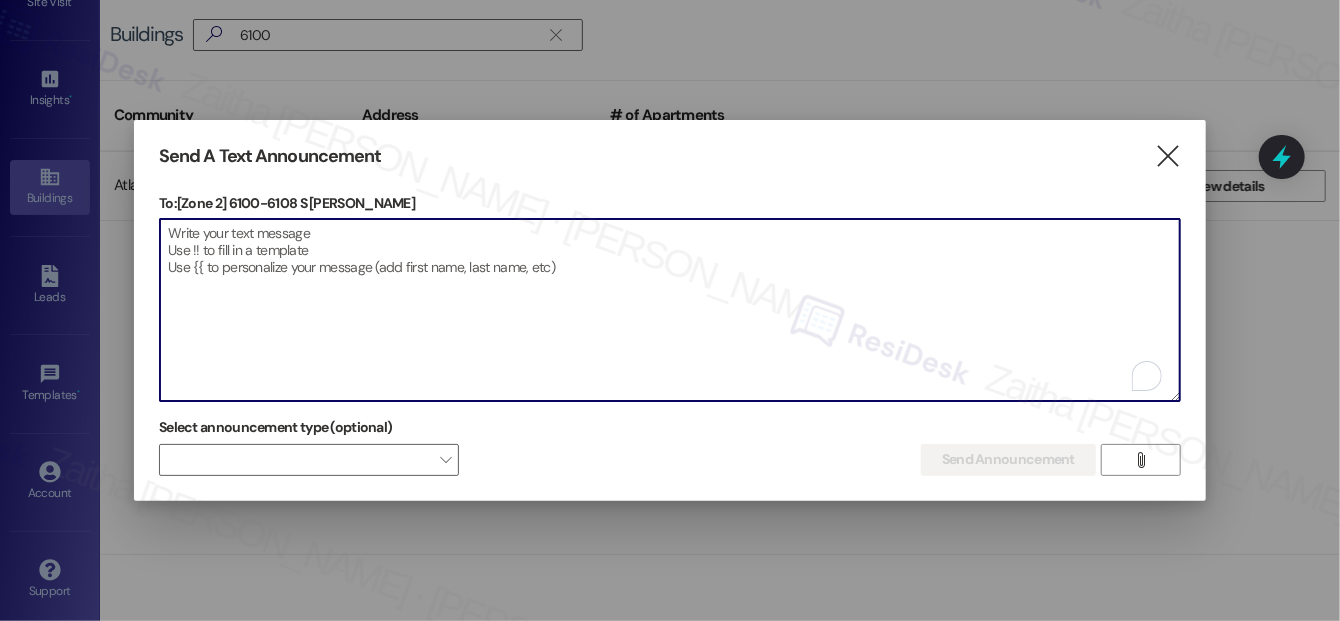 paste on "Hello {{first_name}}, Just a heads-up! Our routine pest control service will take place at {{property}} on [Date]. Please provide our team with access to your unit for treatment. Together we can keep your home pest-free! If you have any questions or concerns, please contact your property manager." 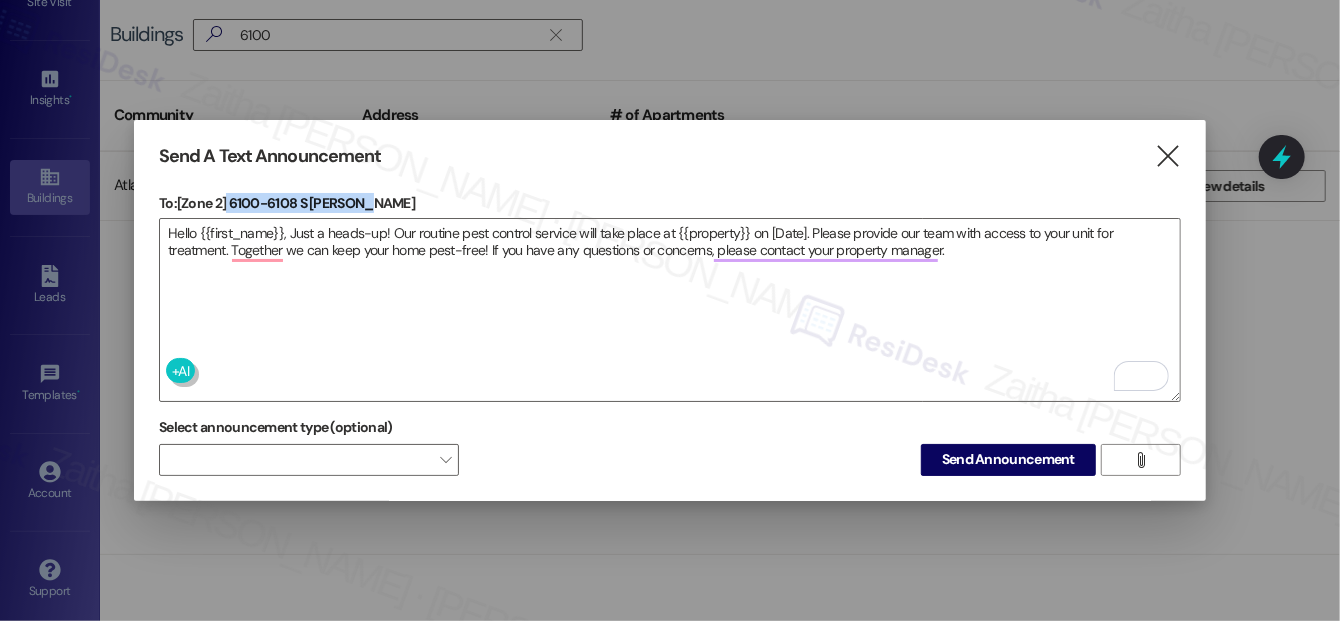drag, startPoint x: 229, startPoint y: 196, endPoint x: 365, endPoint y: 194, distance: 136.01471 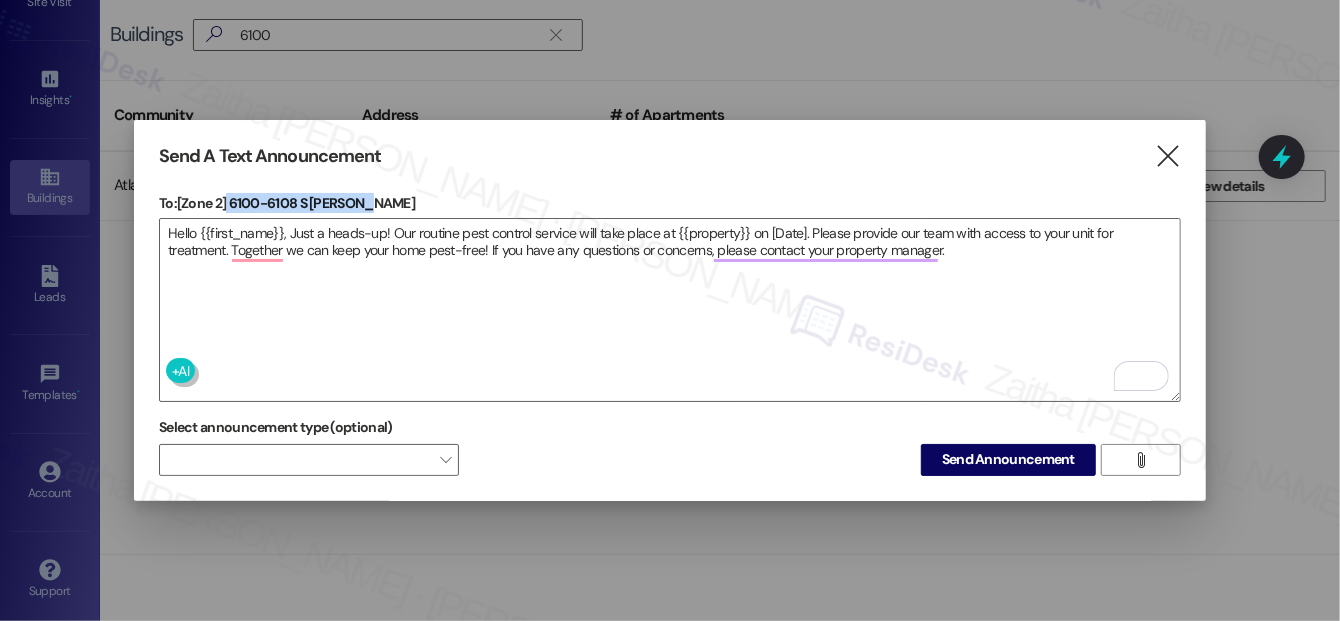 click on "To:  [Zone 2] 6100-6108 S [PERSON_NAME]" at bounding box center (670, 203) 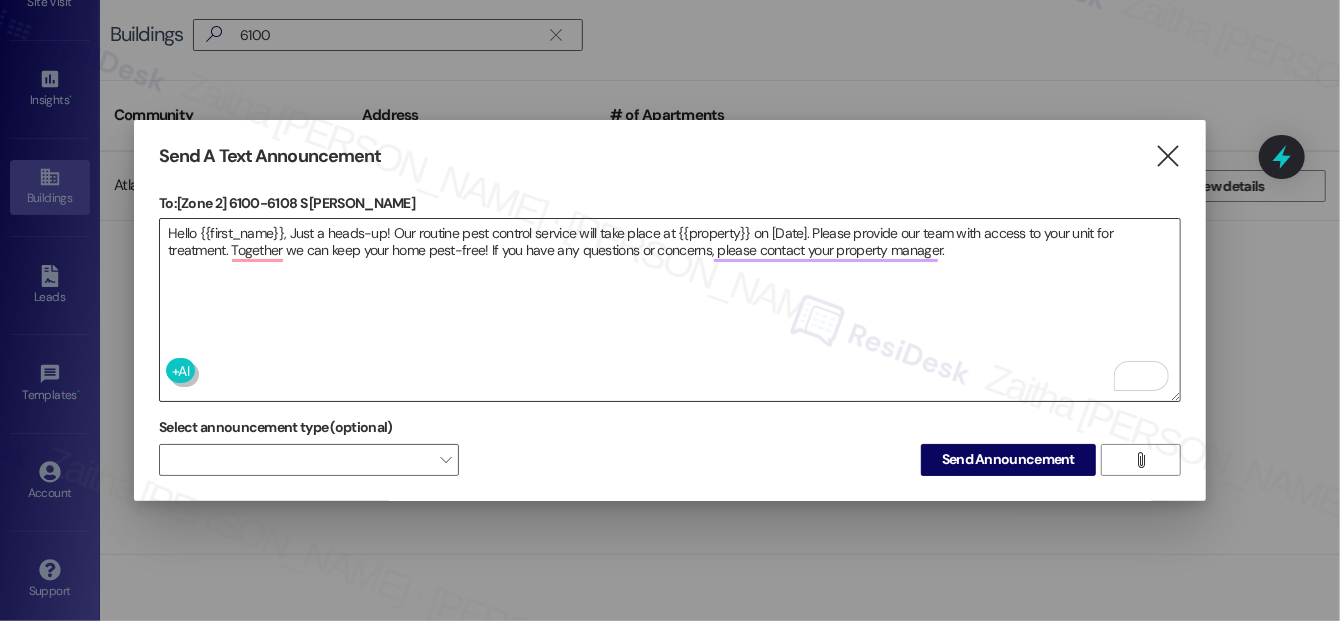 click on "Hello {{first_name}}, Just a heads-up! Our routine pest control service will take place at {{property}} on [Date]. Please provide our team with access to your unit for treatment. Together we can keep your home pest-free! If you have any questions or concerns, please contact your property manager." at bounding box center [670, 310] 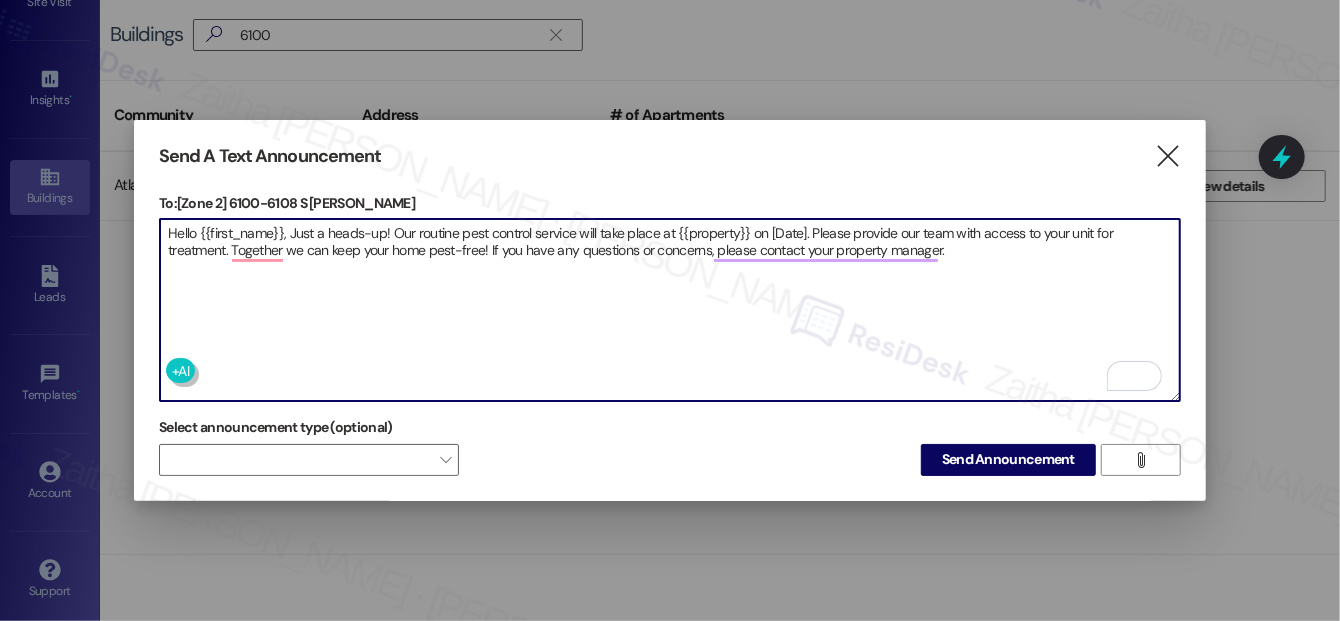 click on "Hello {{first_name}}, Just a heads-up! Our routine pest control service will take place at {{property}} on [Date]. Please provide our team with access to your unit for treatment. Together we can keep your home pest-free! If you have any questions or concerns, please contact your property manager." at bounding box center [670, 310] 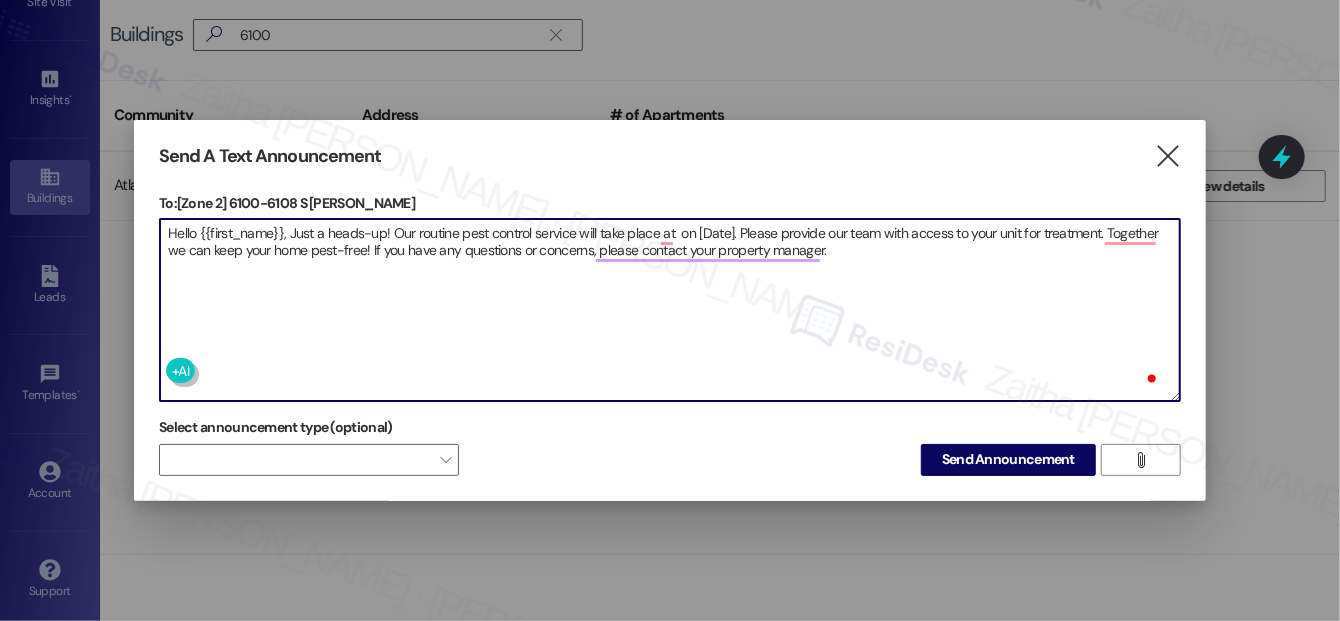 paste on "6100-6108 S [PERSON_NAME]" 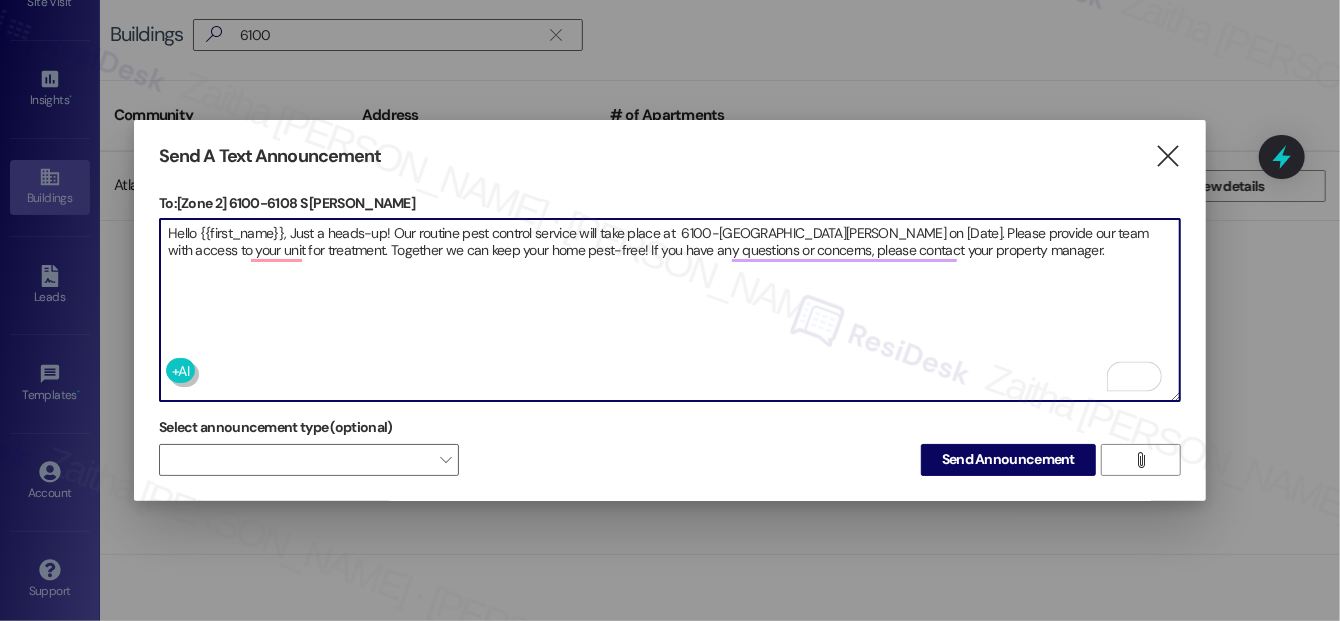 click on "Hello {{first_name}}, Just a heads-up! Our routine pest control service will take place at  6100-[GEOGRAPHIC_DATA][PERSON_NAME] on [Date]. Please provide our team with access to your unit for treatment. Together we can keep your home pest-free! If you have any questions or concerns, please contact your property manager." at bounding box center (670, 310) 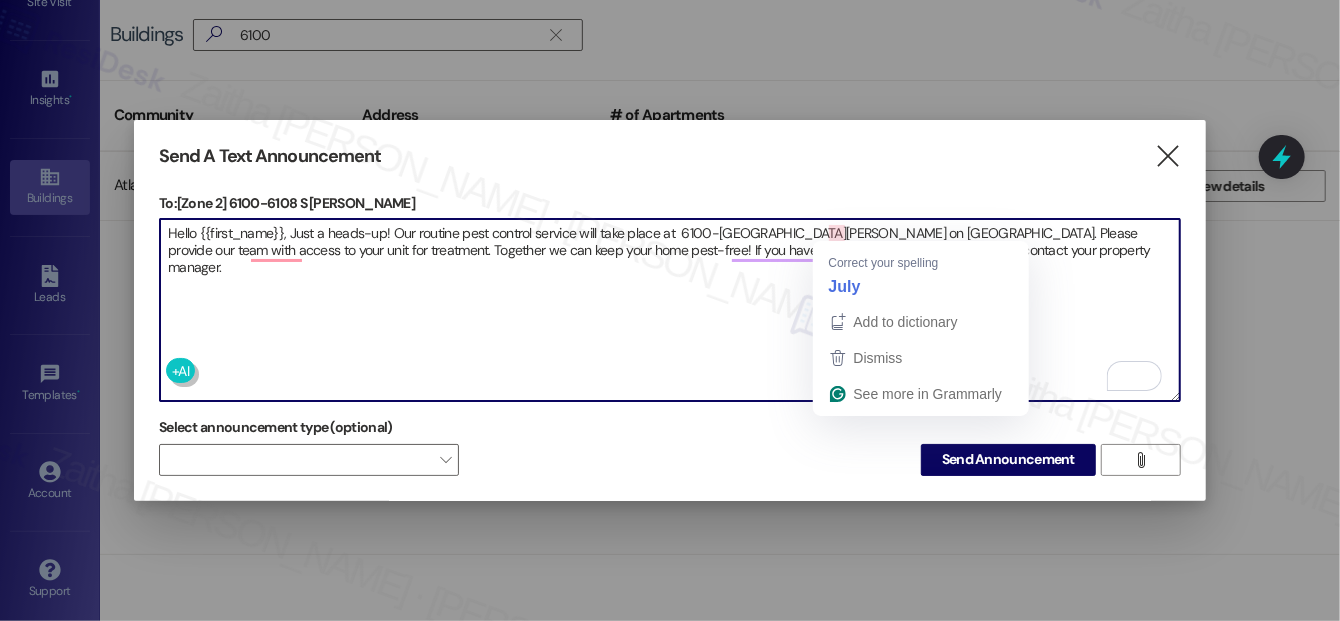 click on "Hello {{first_name}}, Just a heads-up! Our routine pest control service will take place at  6100-[GEOGRAPHIC_DATA][PERSON_NAME] on [GEOGRAPHIC_DATA]. Please provide our team with access to your unit for treatment. Together we can keep your home pest-free! If you have any questions or concerns, please contact your property manager." at bounding box center (670, 310) 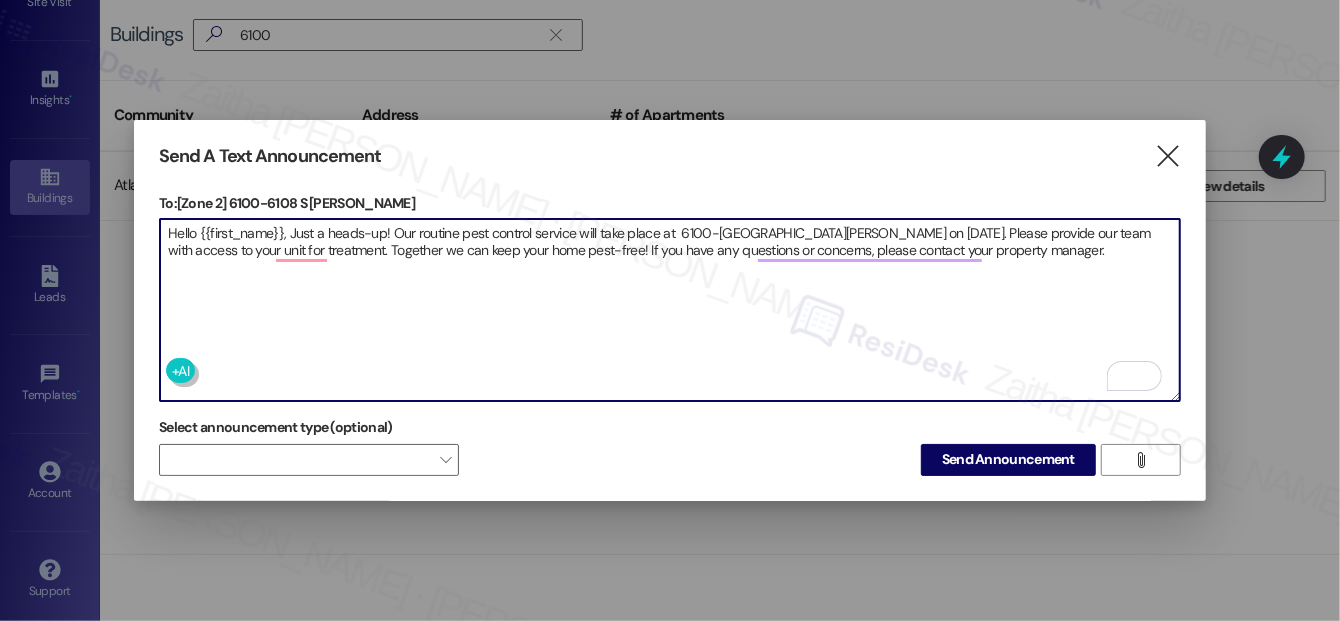 type on "Hello {{first_name}}, Just a heads-up! Our routine pest control service will take place at  6100-[GEOGRAPHIC_DATA][PERSON_NAME] on [DATE]. Please provide our team with access to your unit for treatment. Together we can keep your home pest-free! If you have any questions or concerns, please contact your property manager." 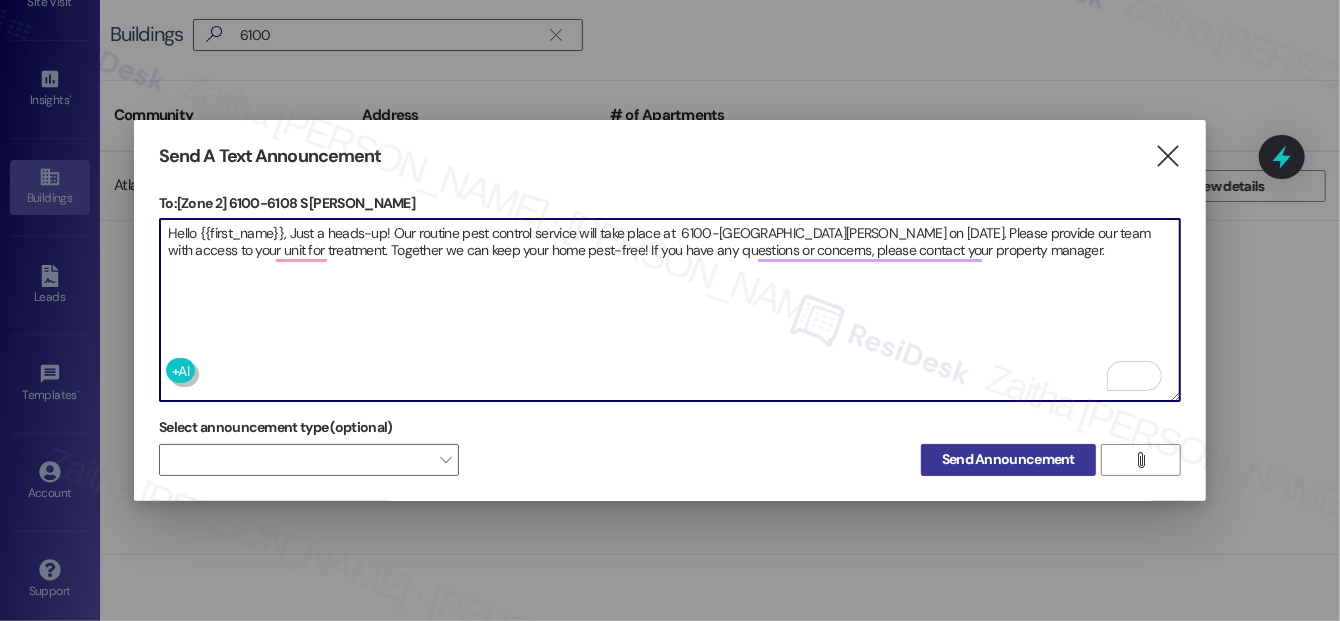 click on "Send Announcement" at bounding box center (1008, 459) 